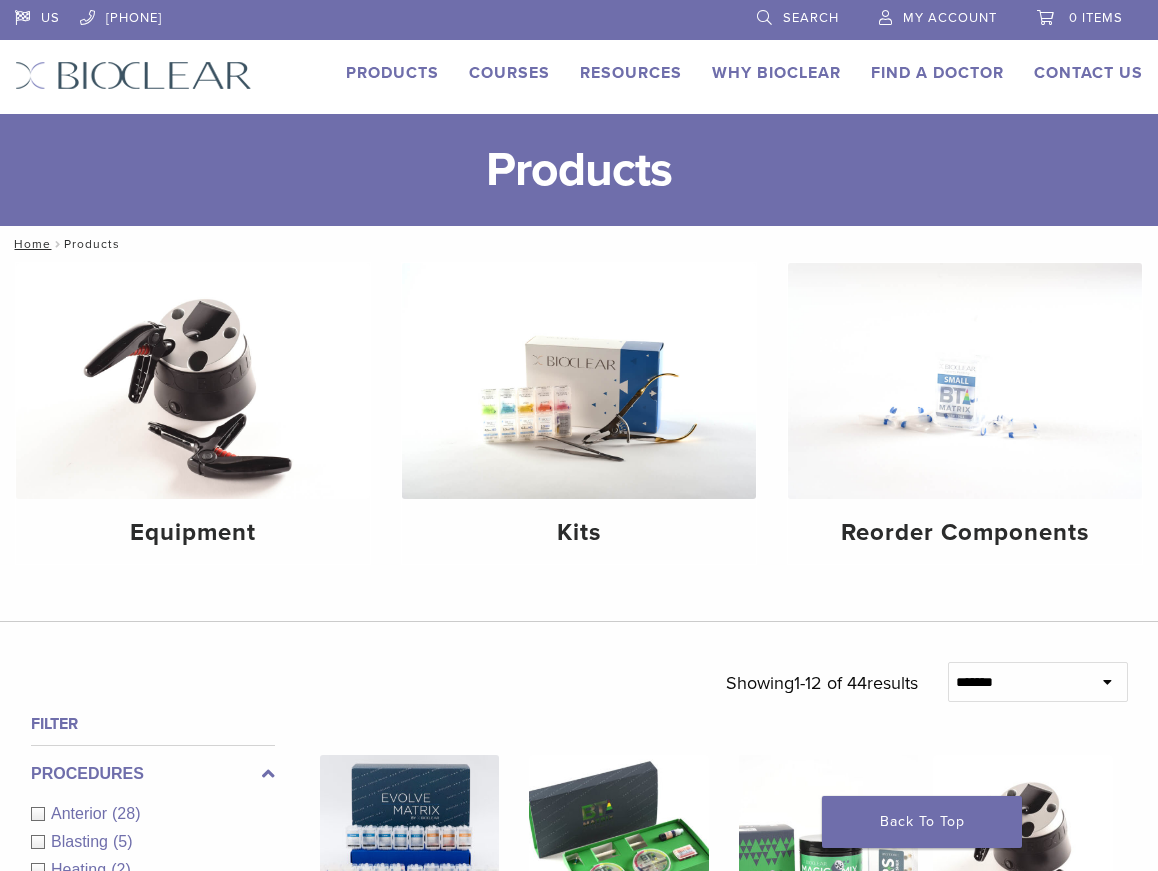 scroll, scrollTop: 0, scrollLeft: 0, axis: both 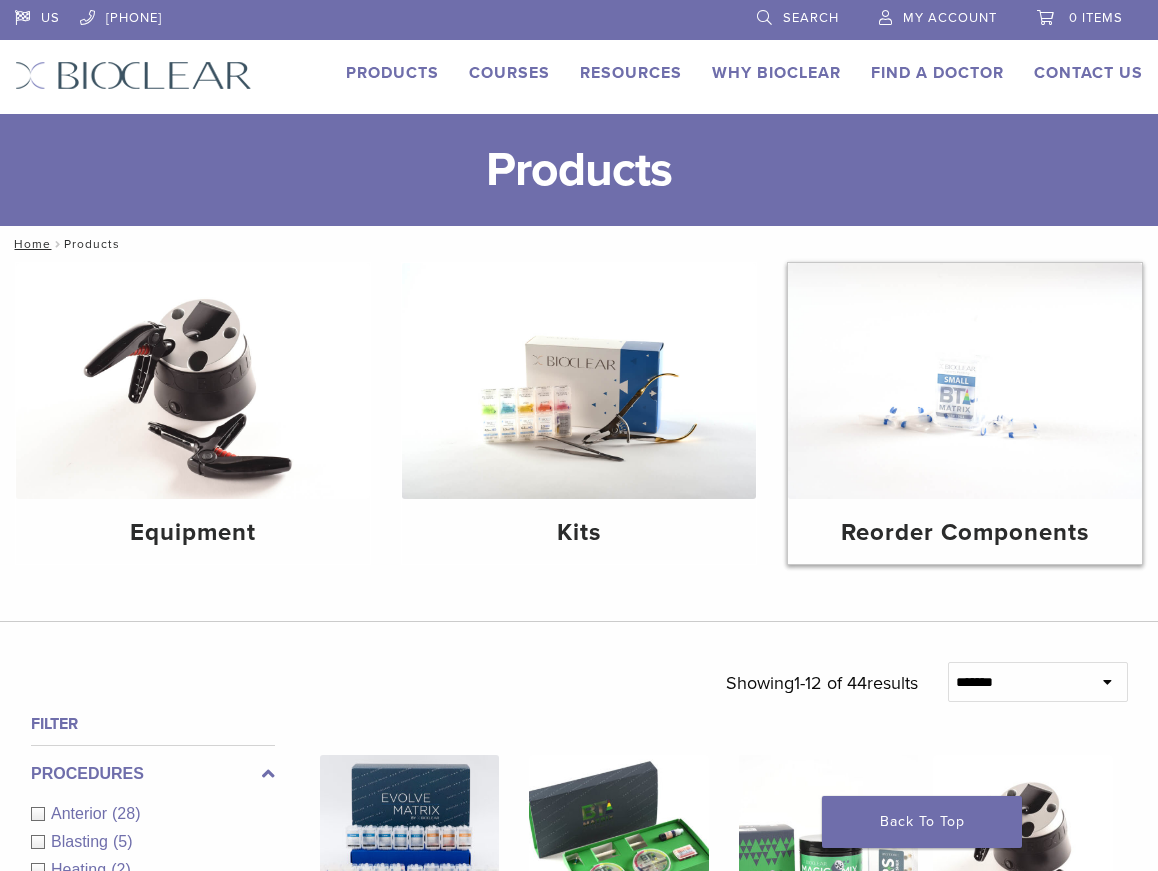 click at bounding box center [965, 381] 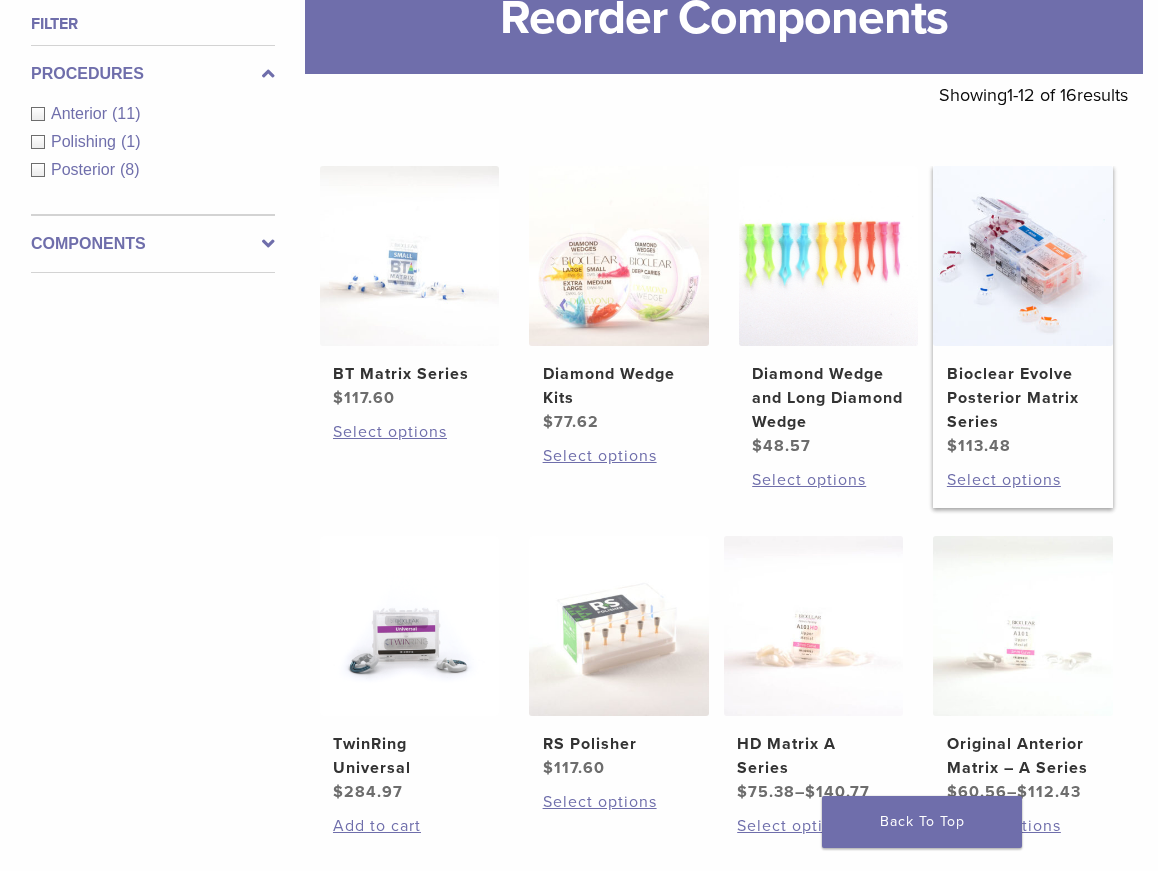 scroll, scrollTop: 400, scrollLeft: 0, axis: vertical 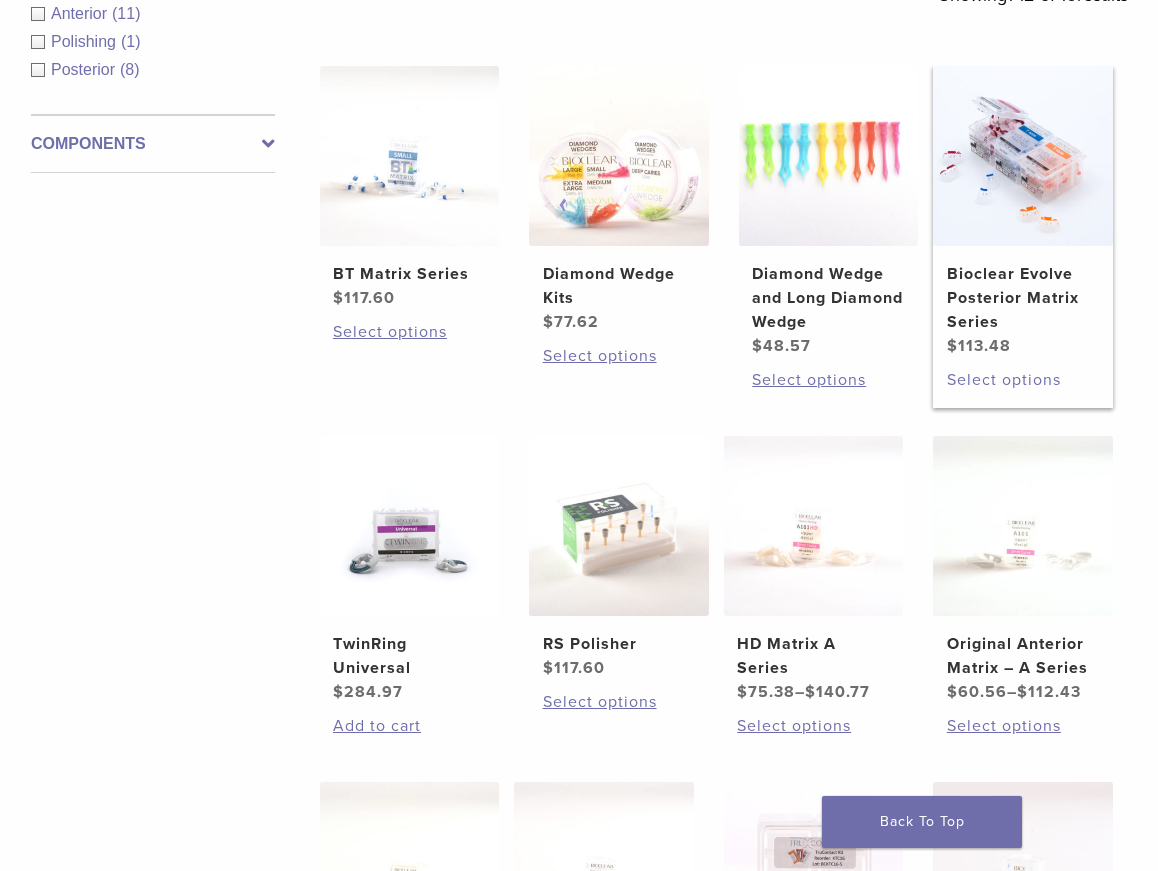 click on "Select options" at bounding box center (1023, 380) 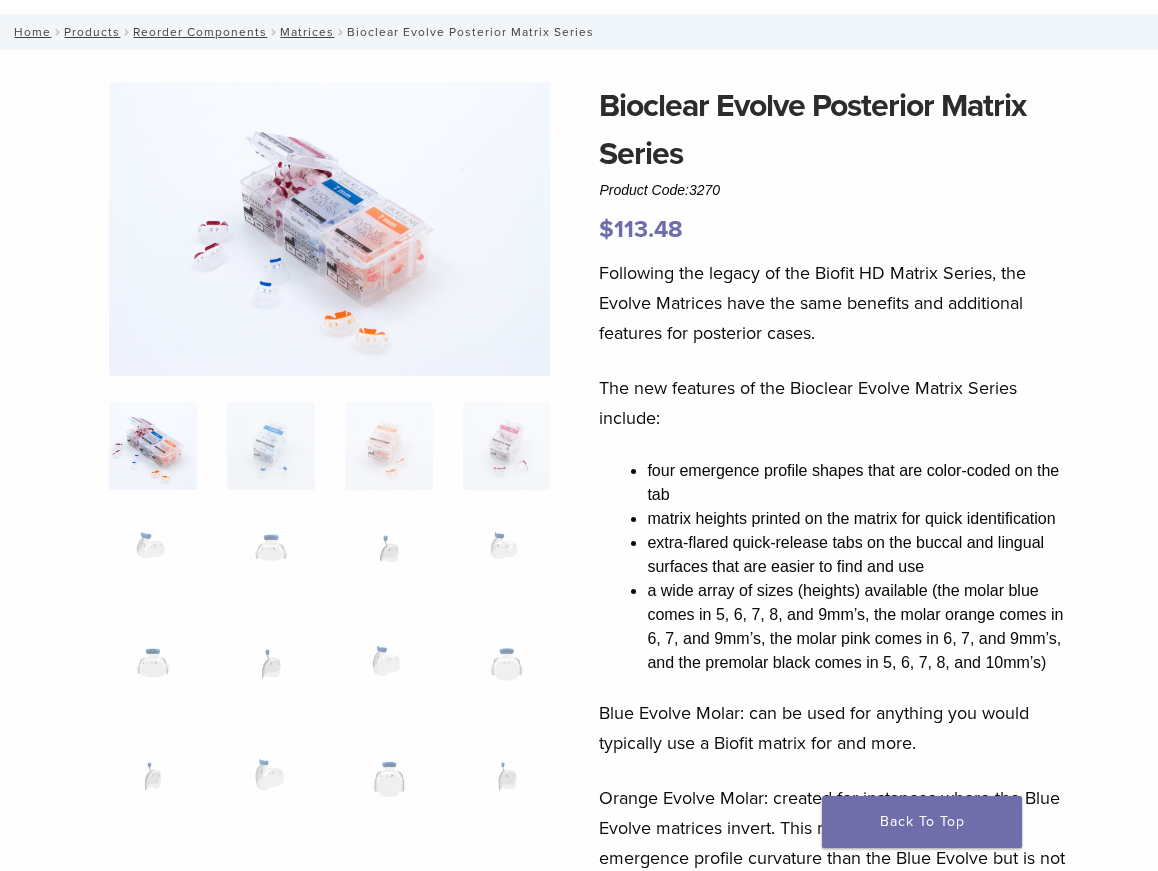 scroll, scrollTop: 0, scrollLeft: 0, axis: both 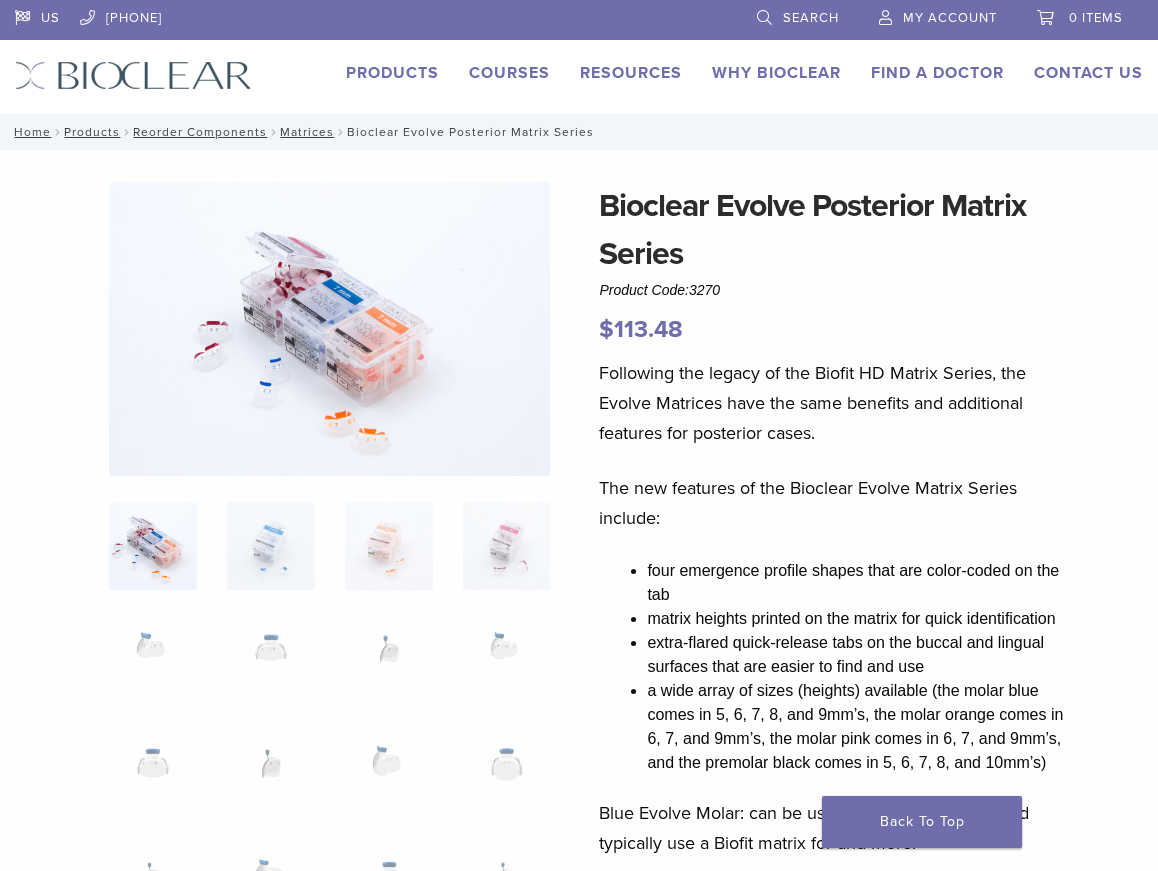 click on "My Account" at bounding box center (950, 18) 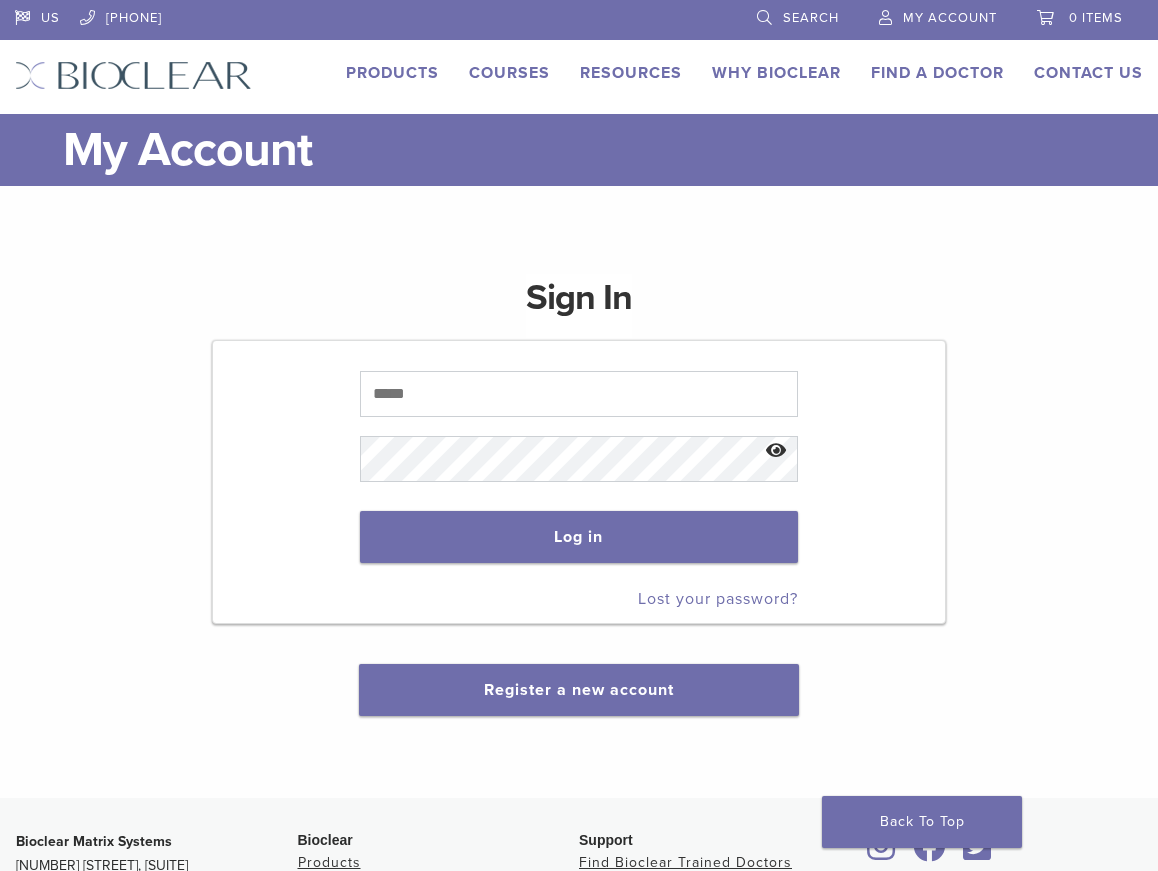 scroll, scrollTop: 0, scrollLeft: 0, axis: both 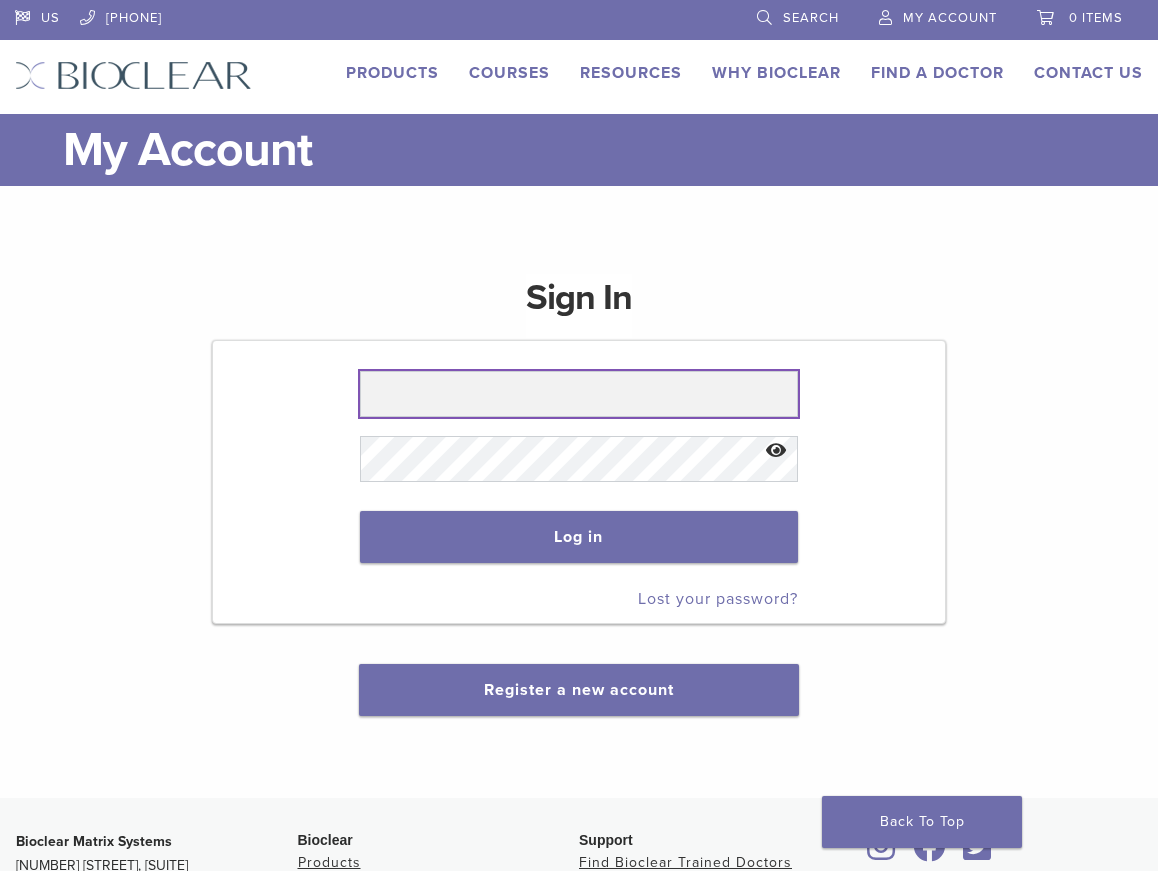 click at bounding box center (579, 394) 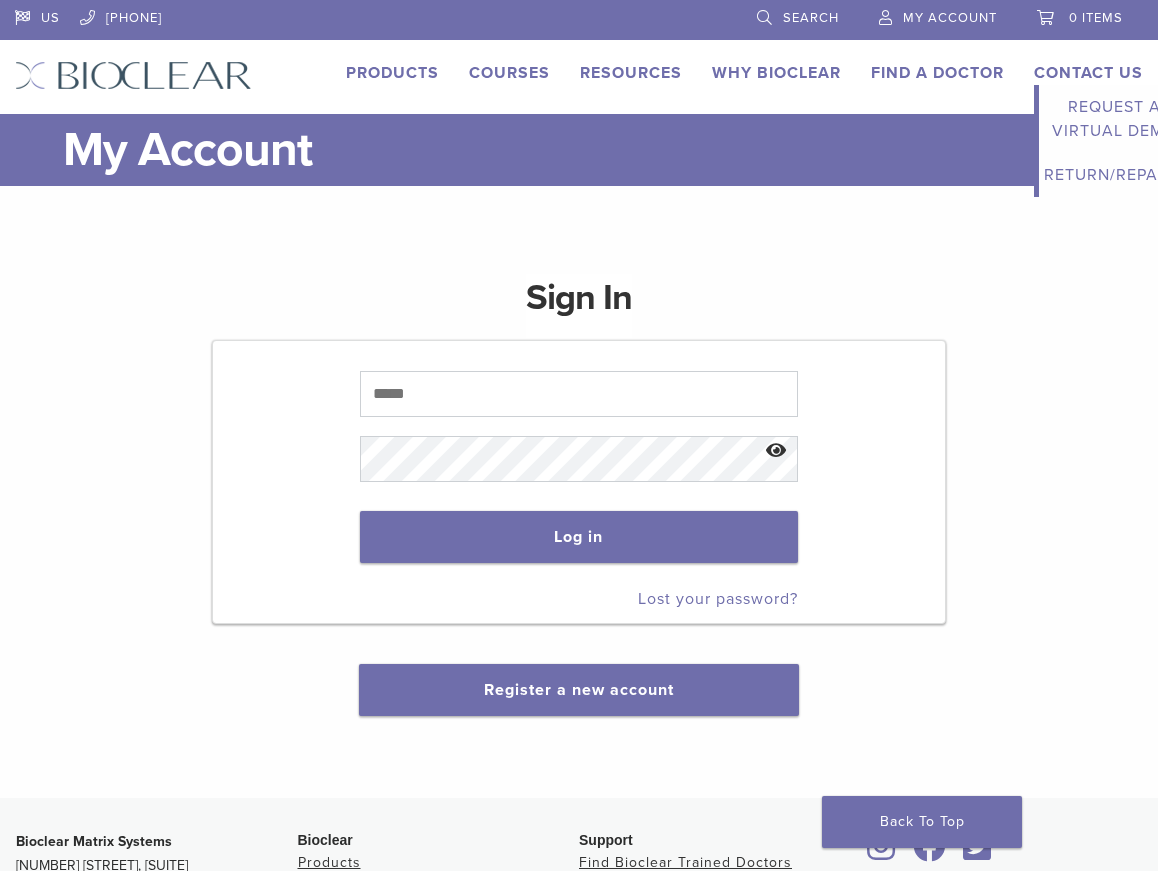 click on "Contact Us" at bounding box center (1088, 73) 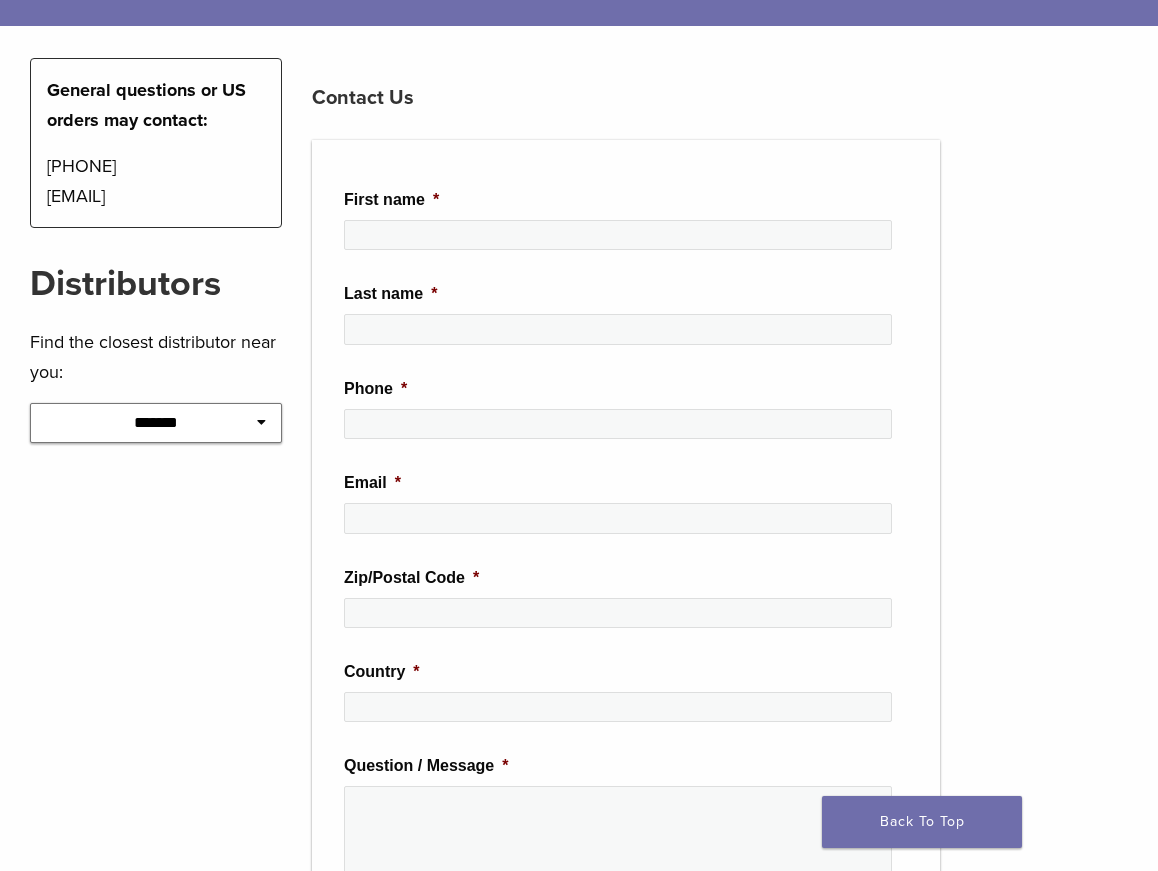scroll, scrollTop: 100, scrollLeft: 0, axis: vertical 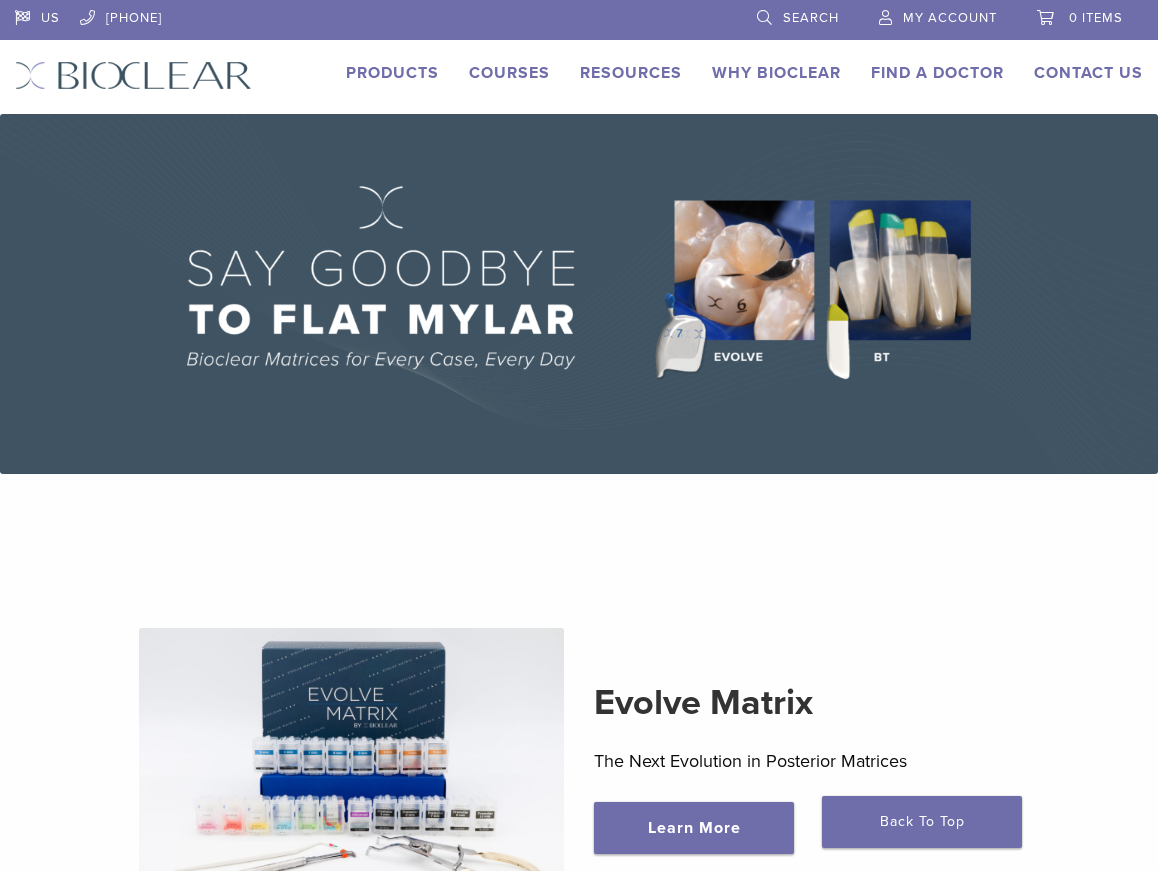 click on "My Account" at bounding box center [950, 18] 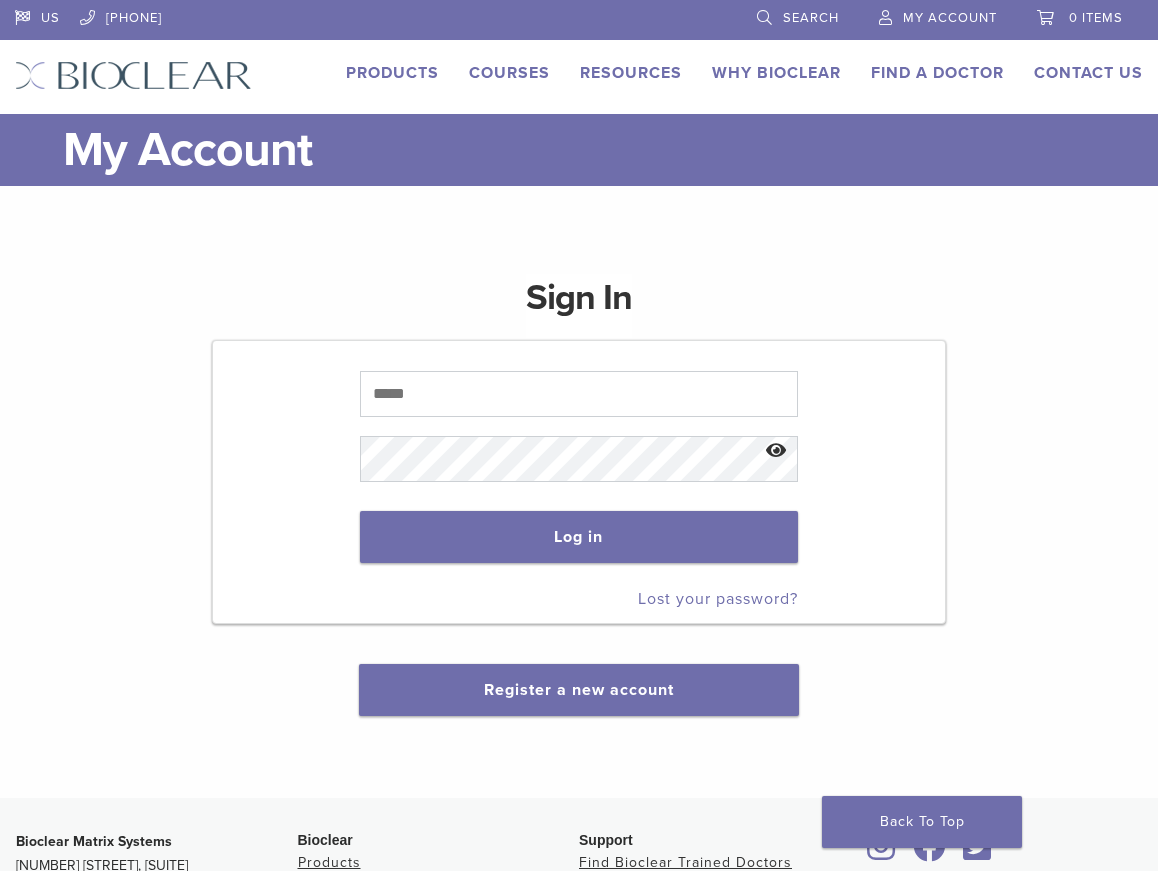 scroll, scrollTop: 0, scrollLeft: 0, axis: both 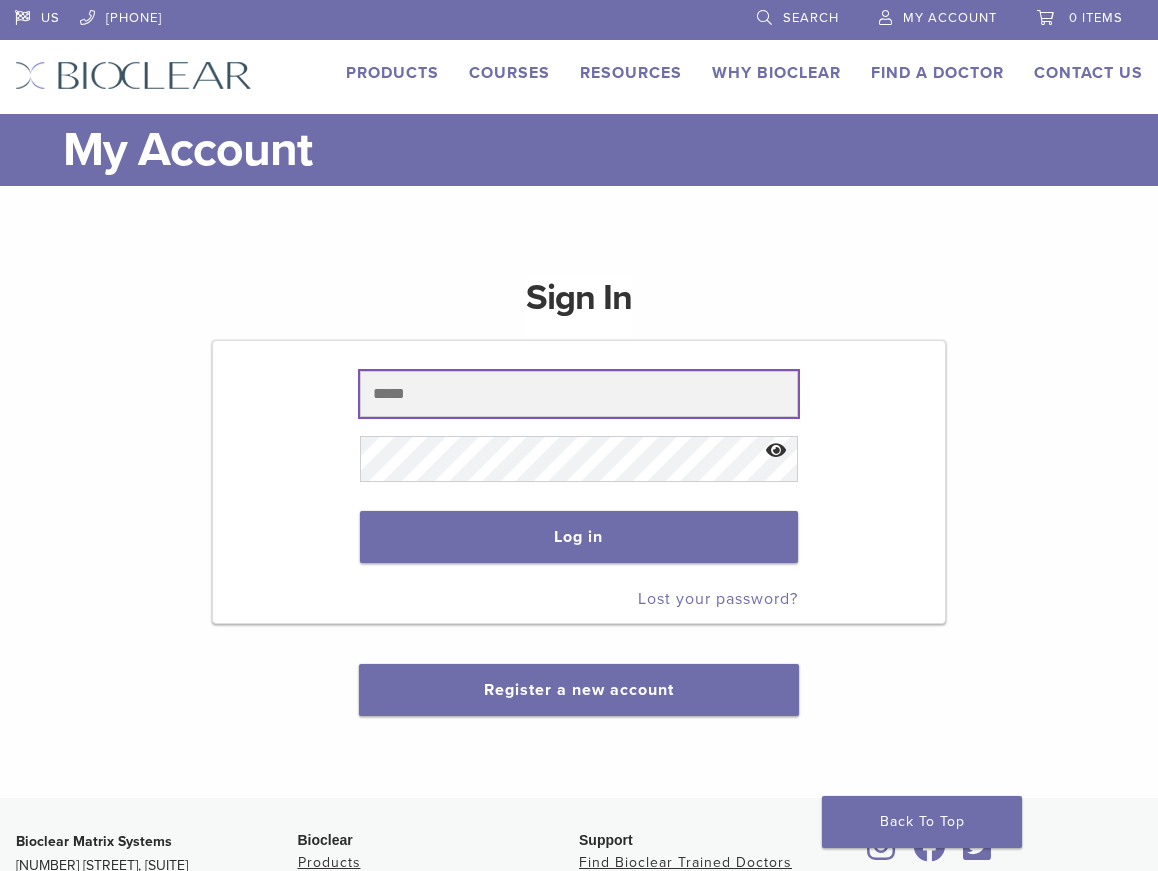 click at bounding box center [579, 394] 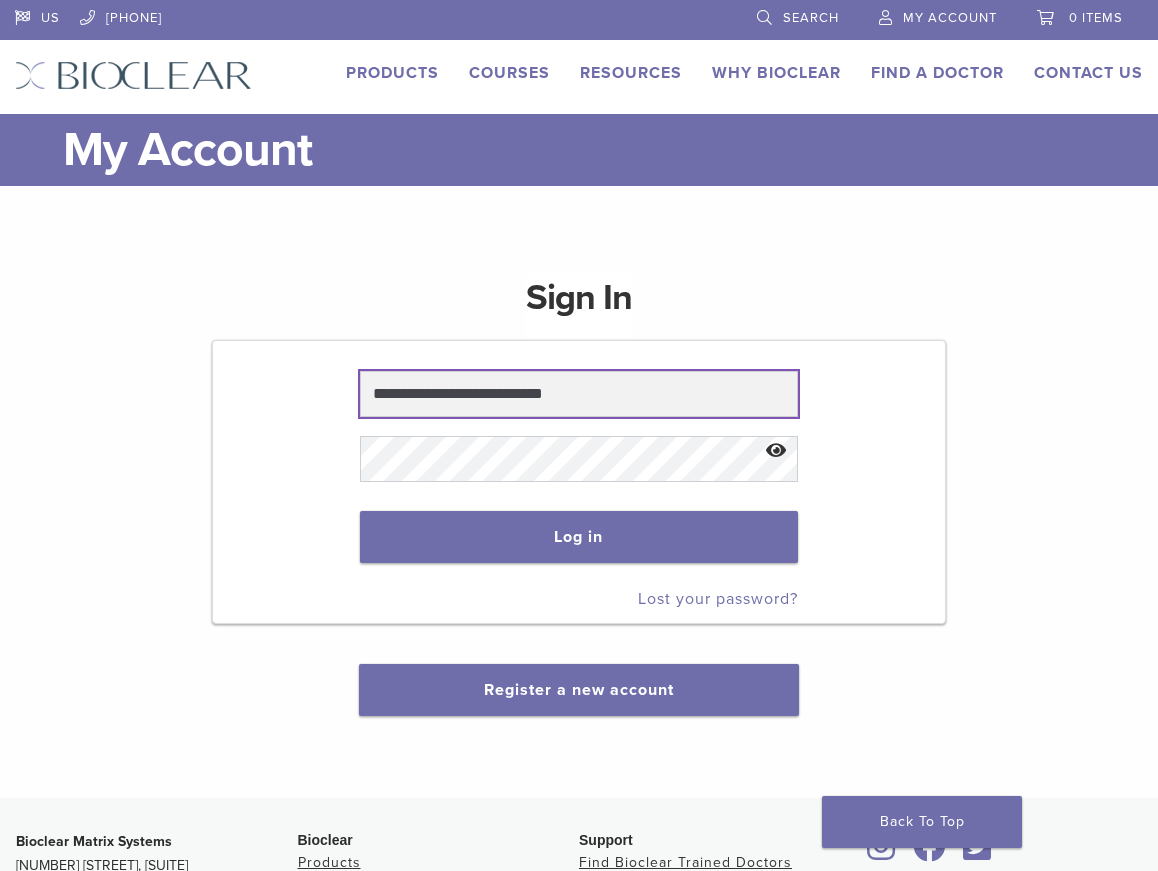 type on "**********" 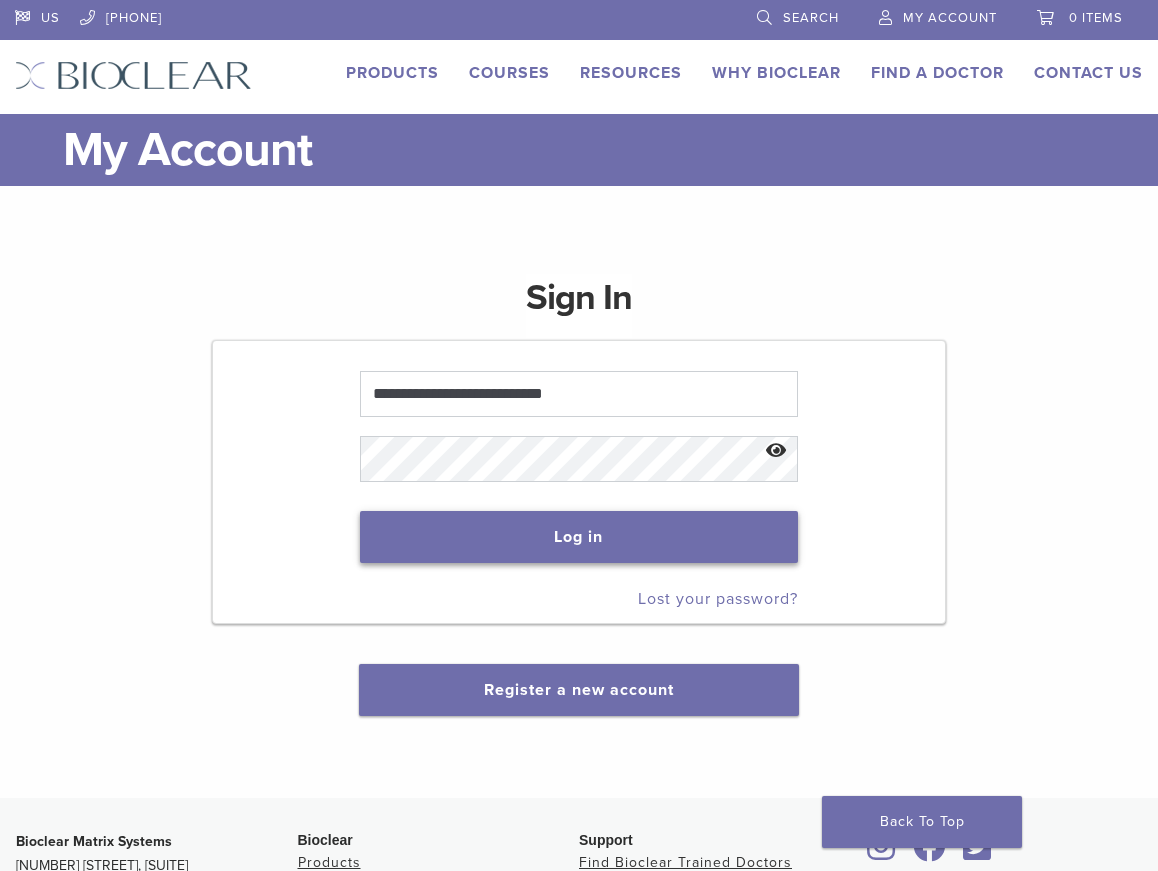 click on "Log in" at bounding box center (579, 537) 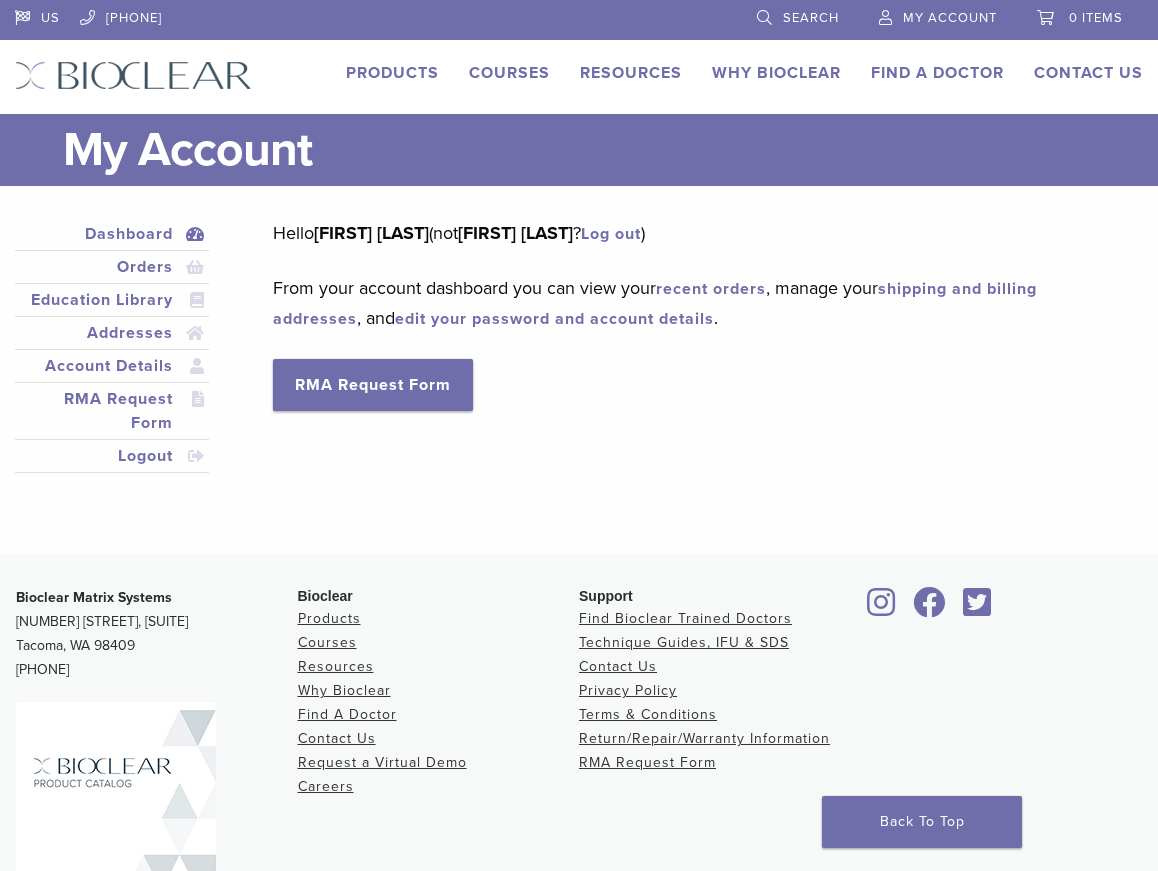 scroll, scrollTop: 0, scrollLeft: 0, axis: both 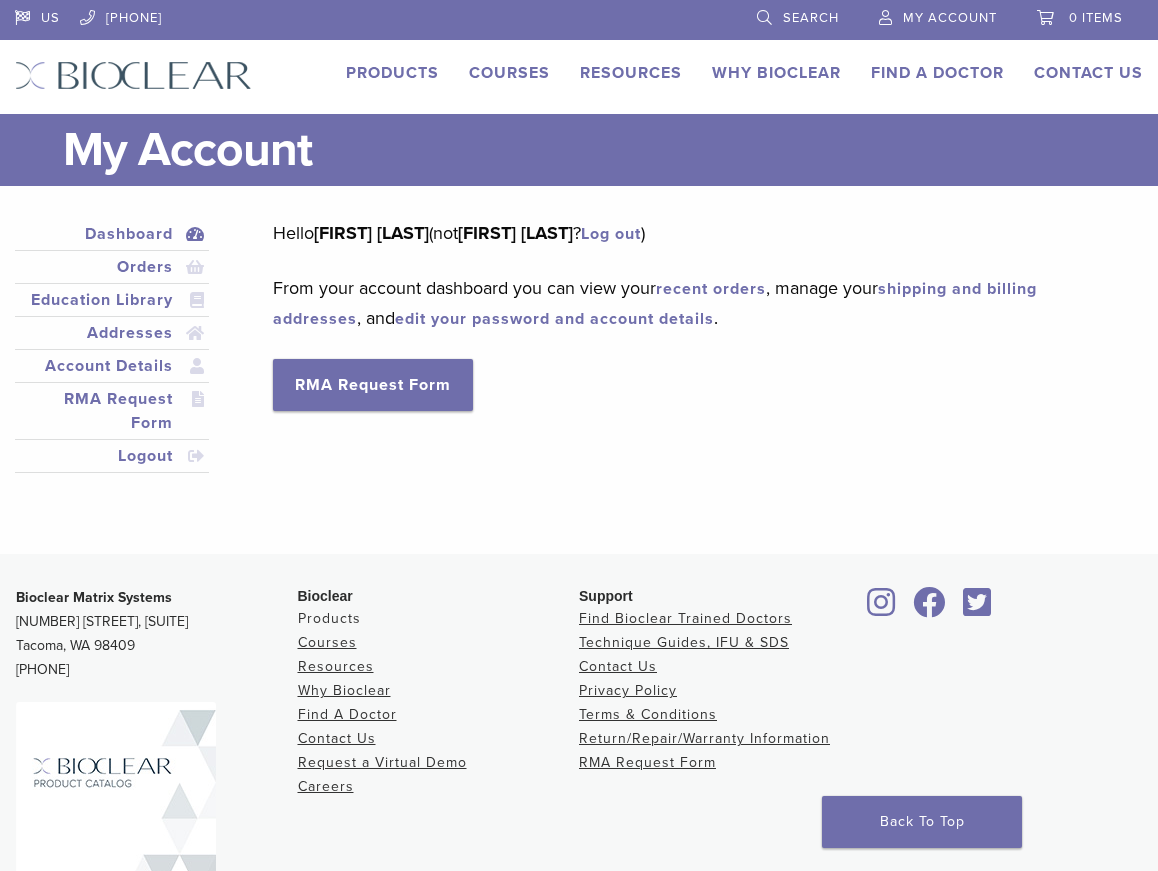 click on "Products" at bounding box center [329, 618] 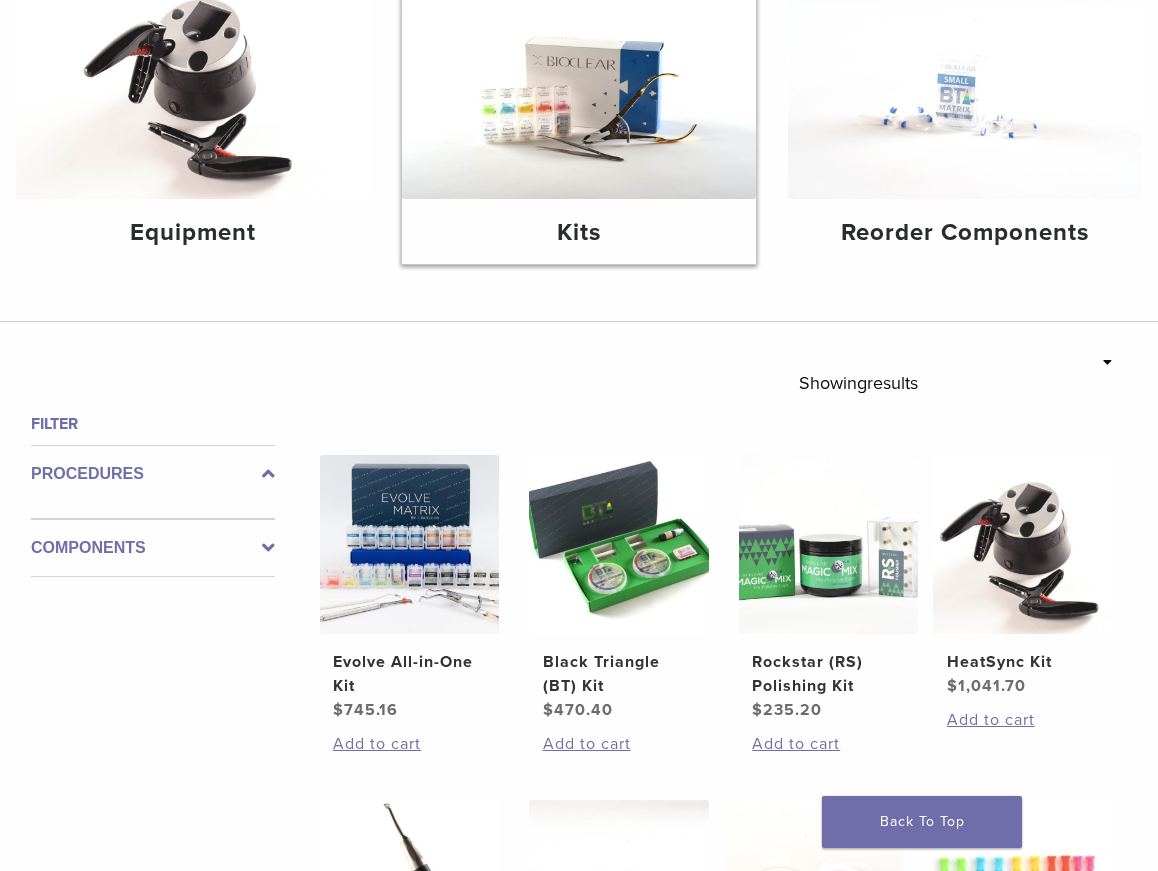 scroll, scrollTop: 0, scrollLeft: 0, axis: both 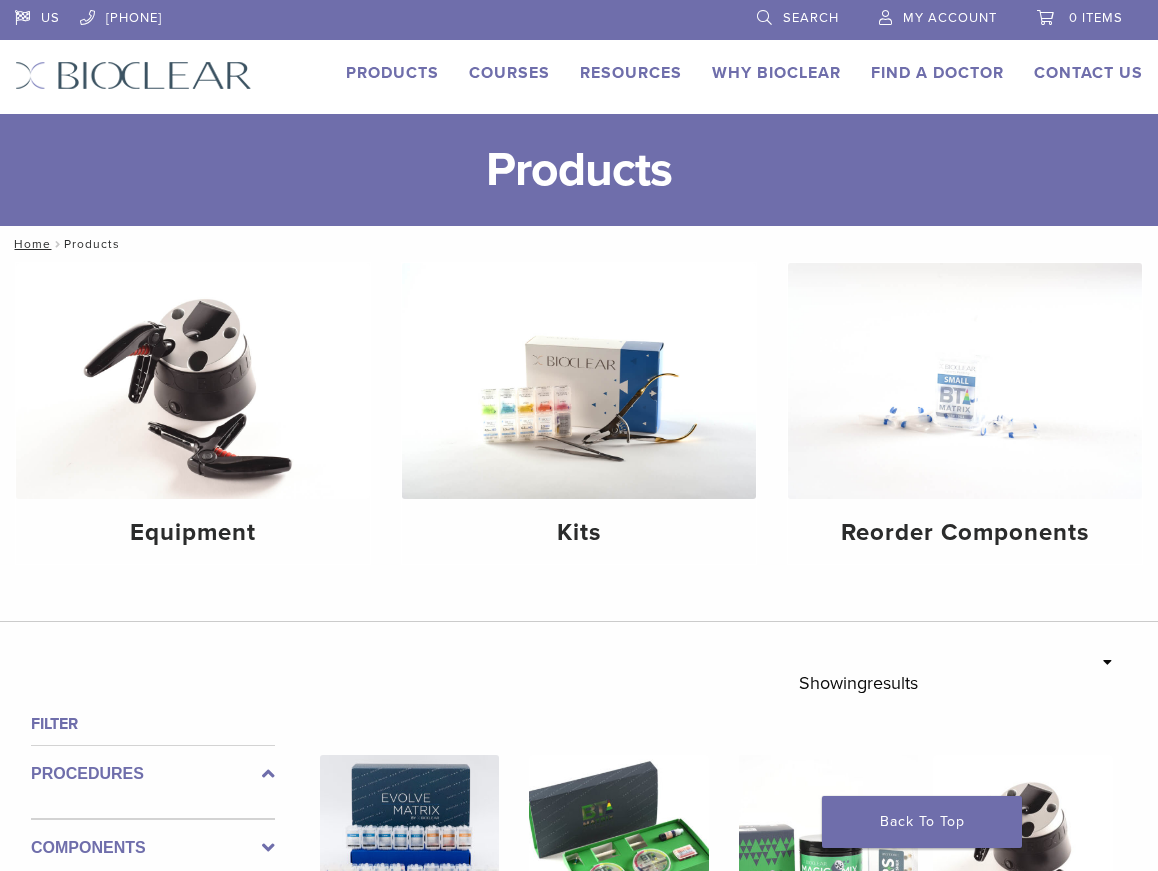 click on "Search" at bounding box center [811, 18] 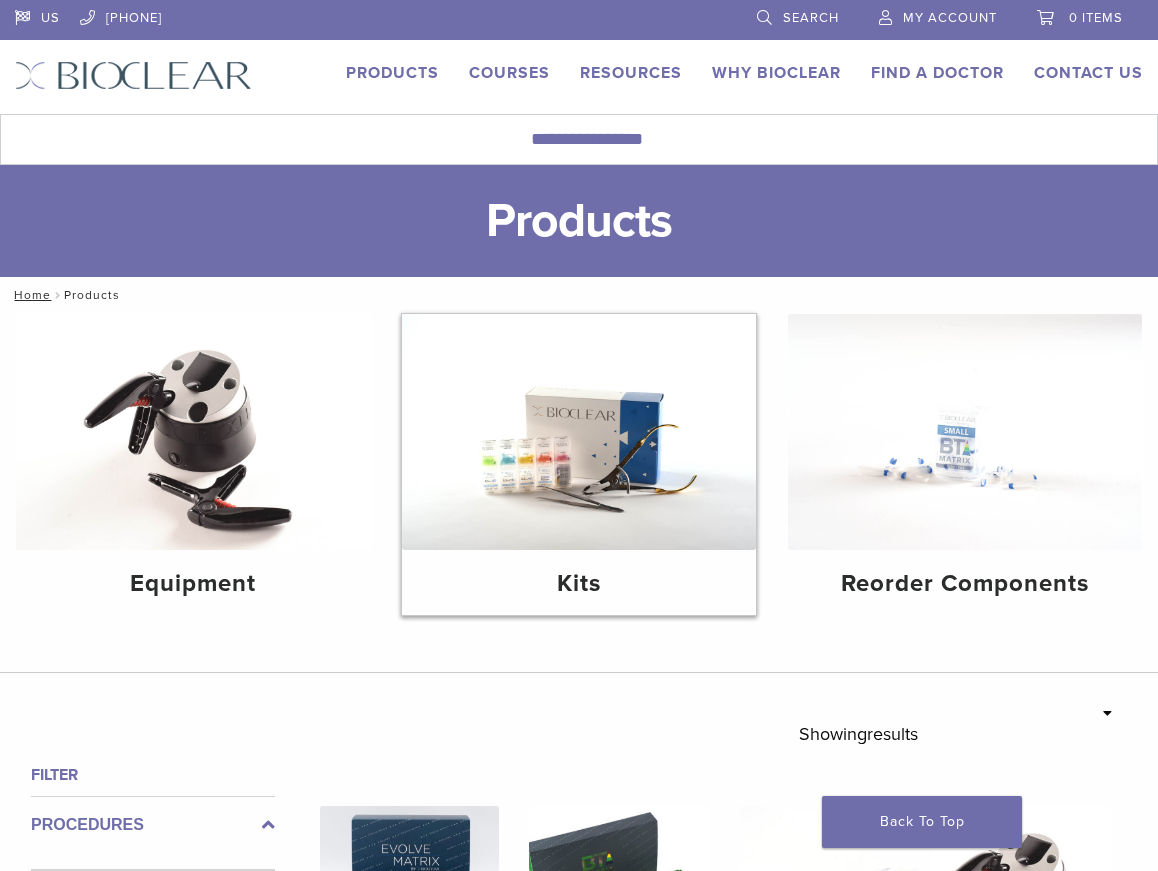 click at bounding box center (579, 432) 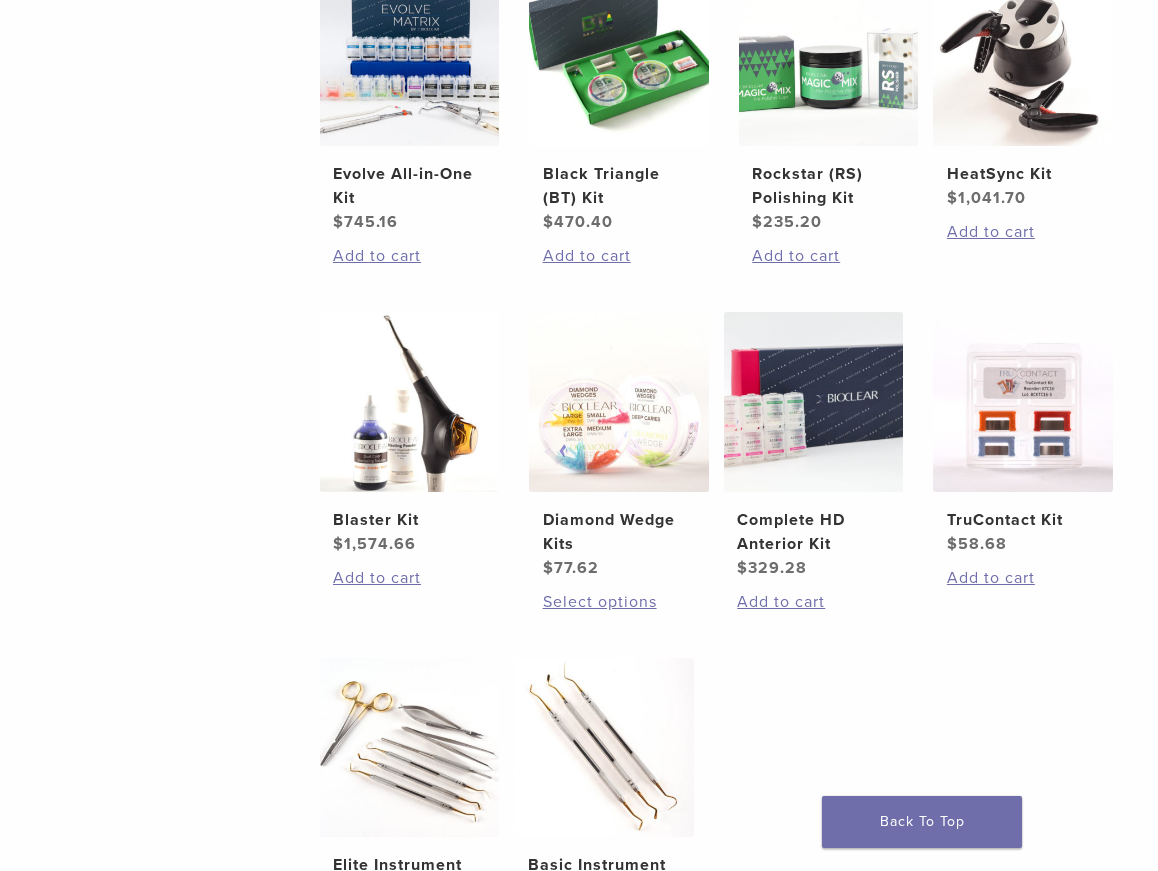 scroll, scrollTop: 0, scrollLeft: 0, axis: both 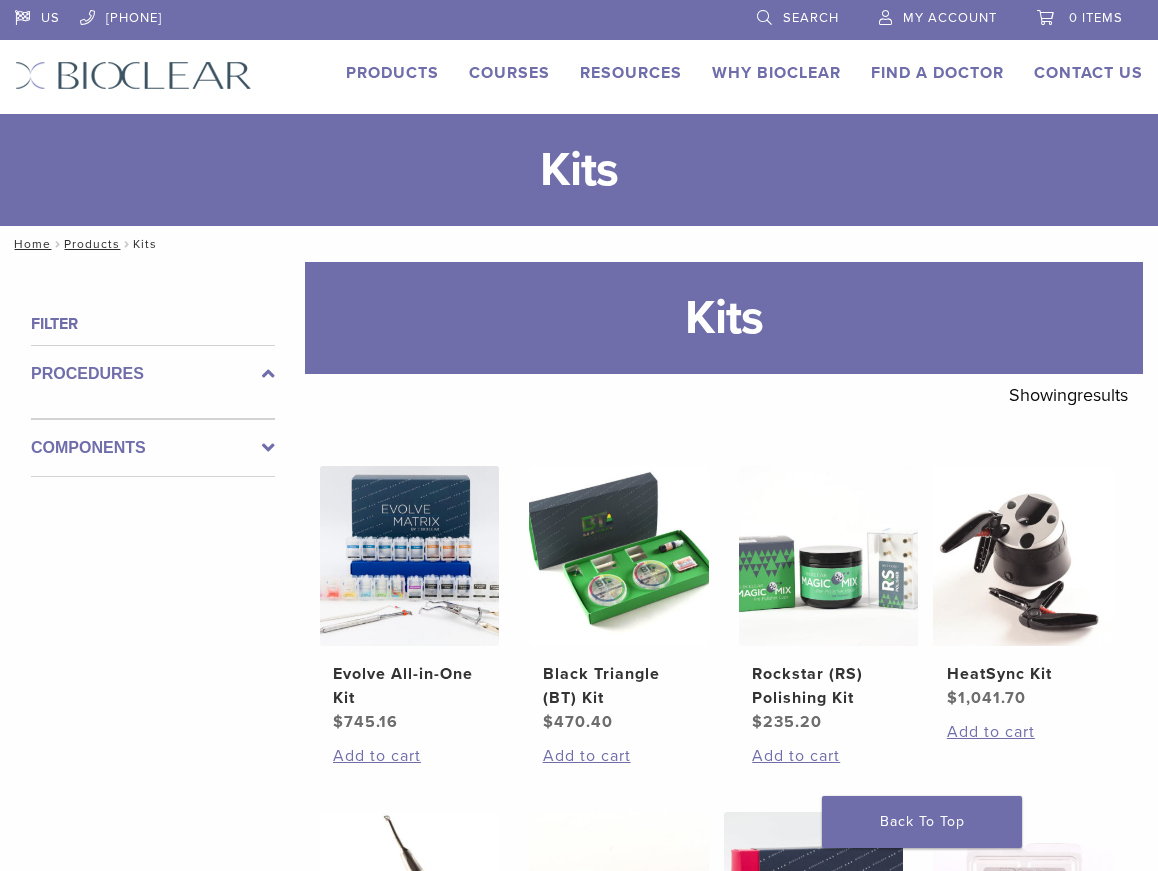 click on "Search" at bounding box center [811, 18] 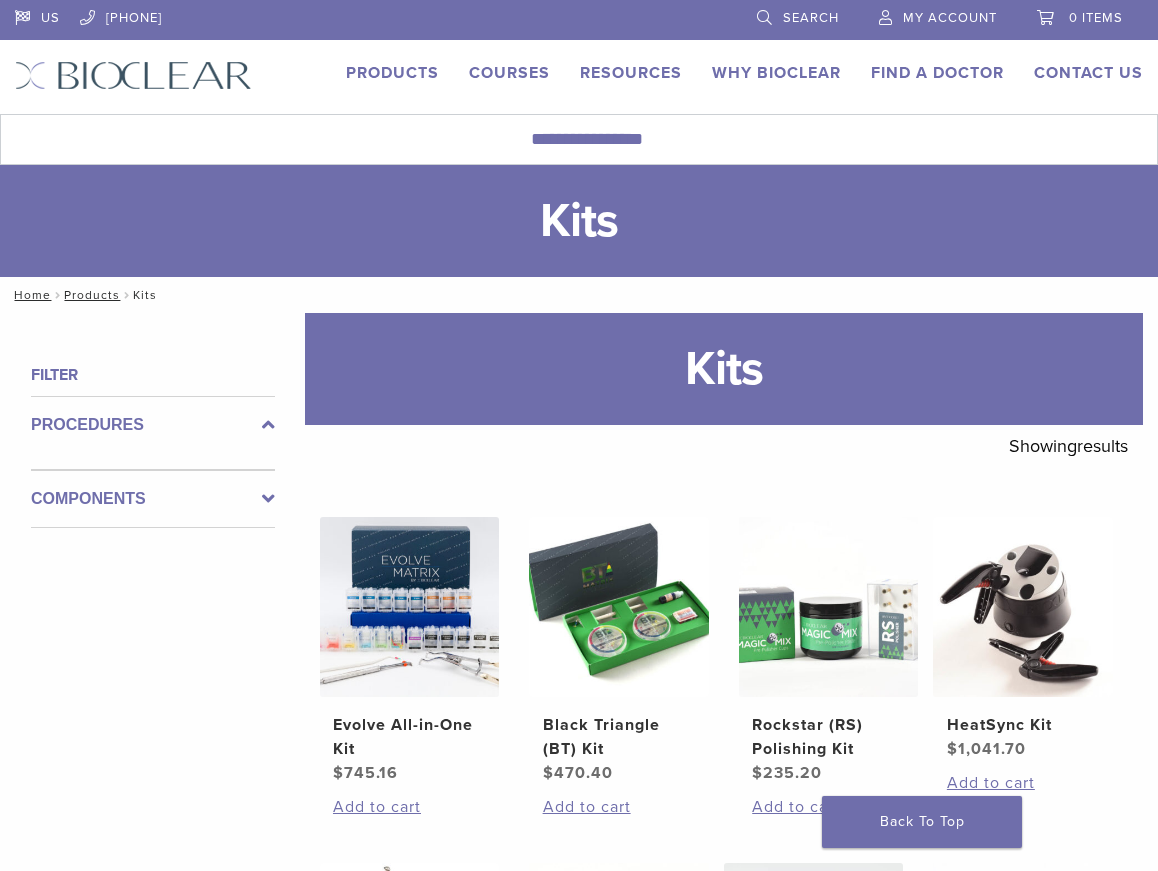click on "Search" at bounding box center [811, 18] 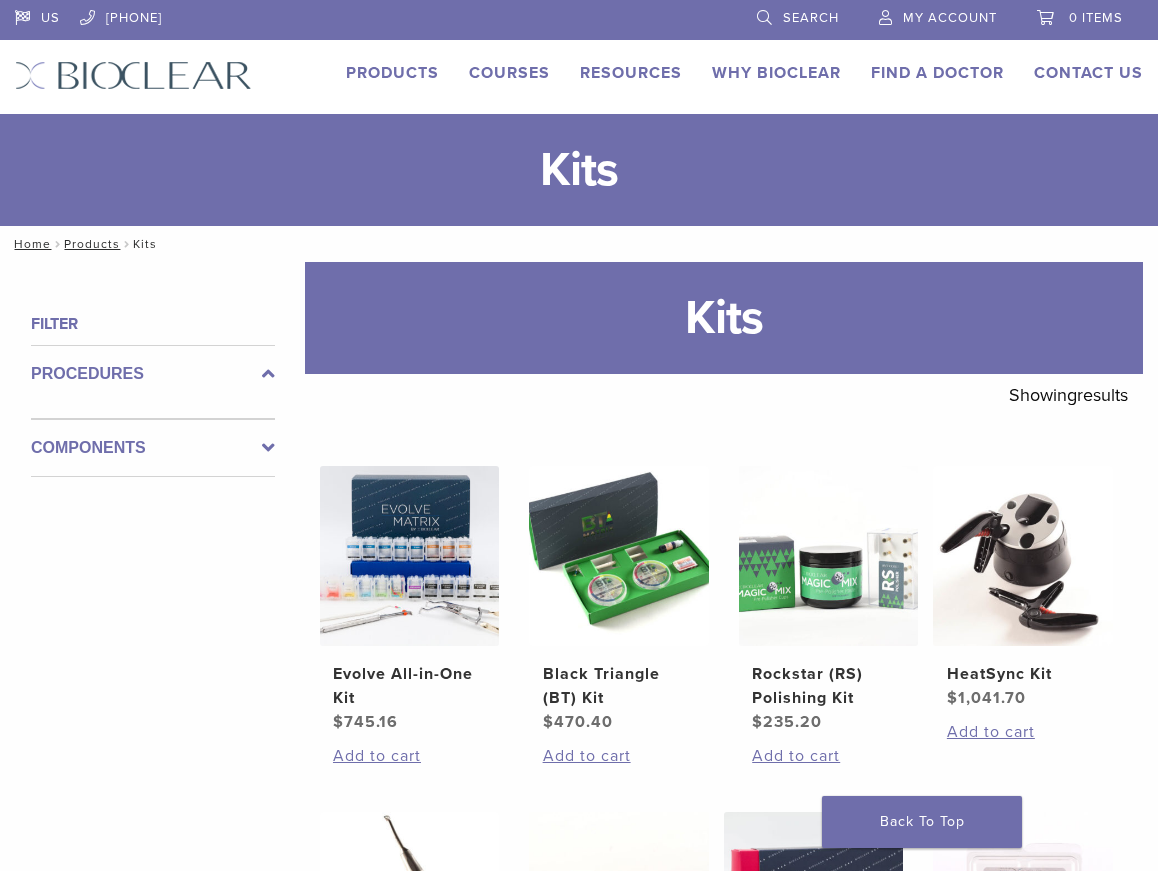 click on "Products" at bounding box center [392, 73] 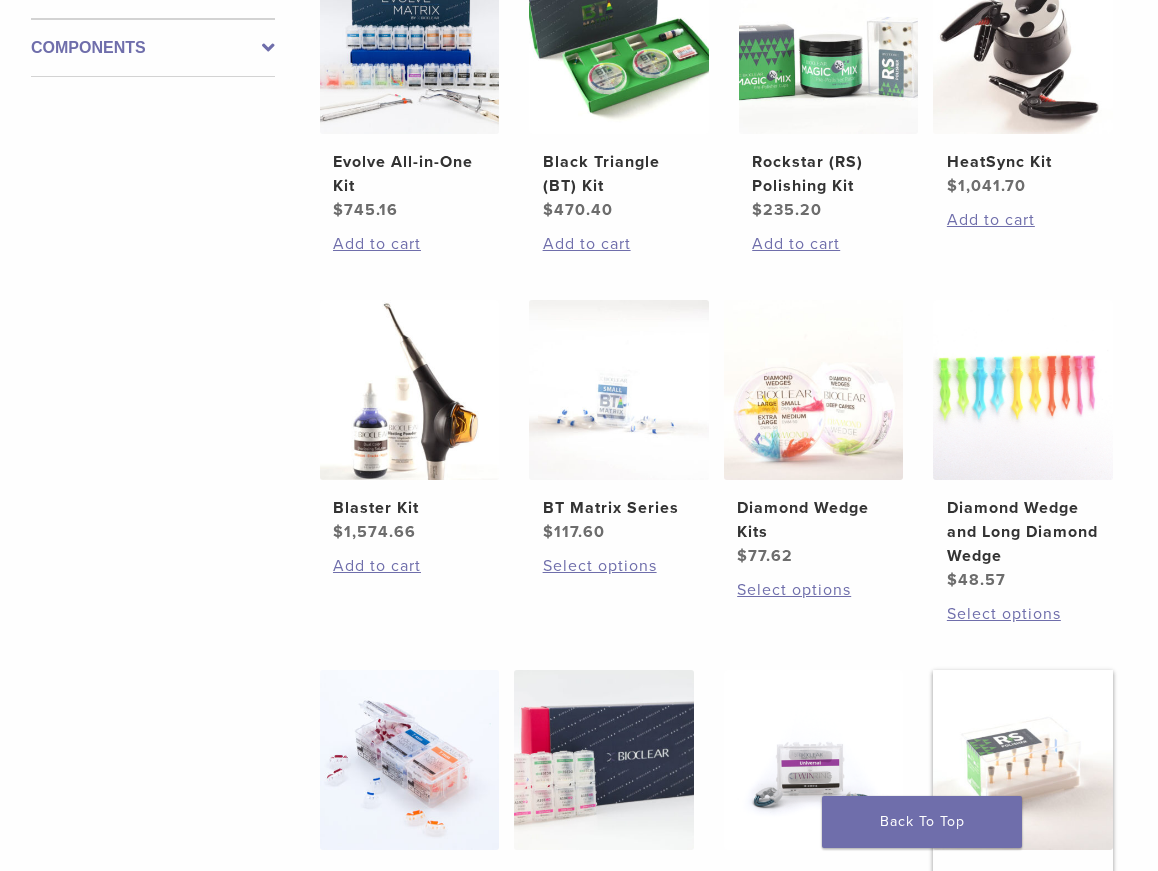 scroll, scrollTop: 700, scrollLeft: 0, axis: vertical 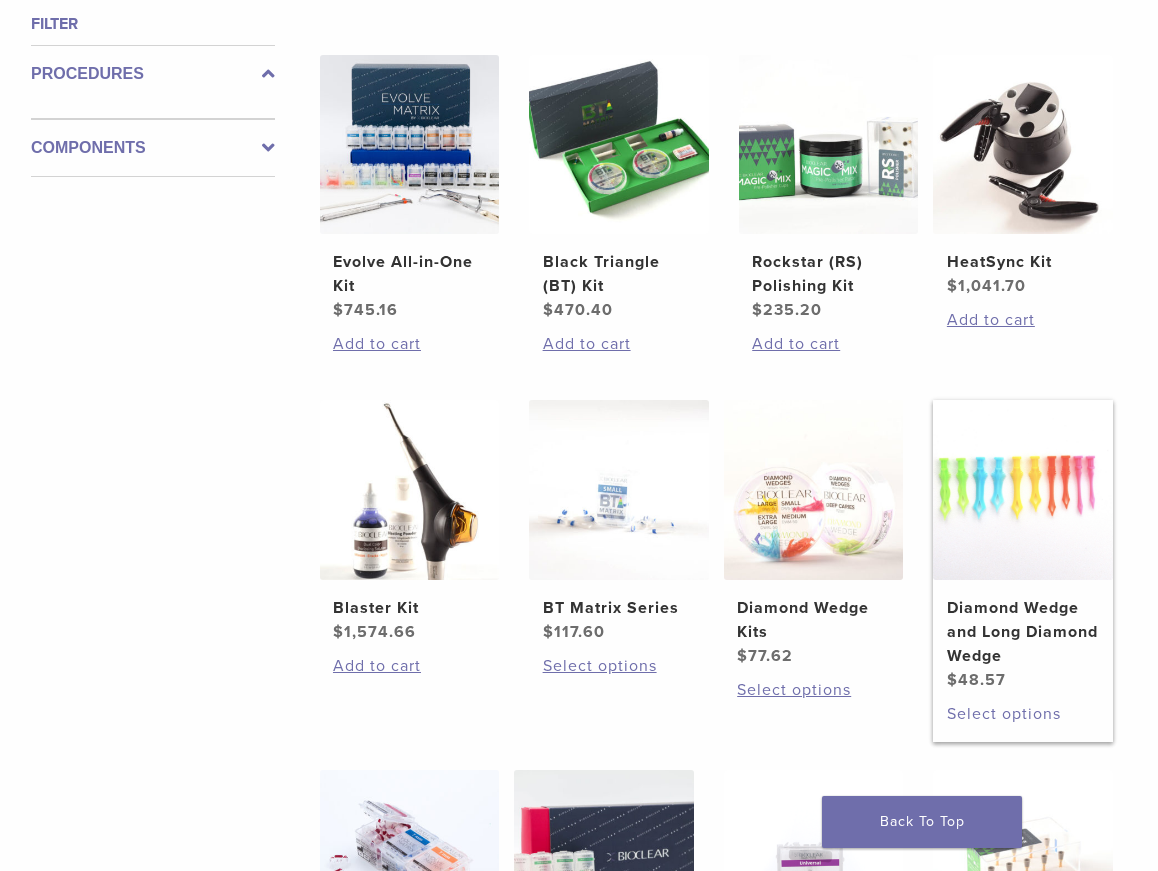 click on "Select options" at bounding box center (1023, 714) 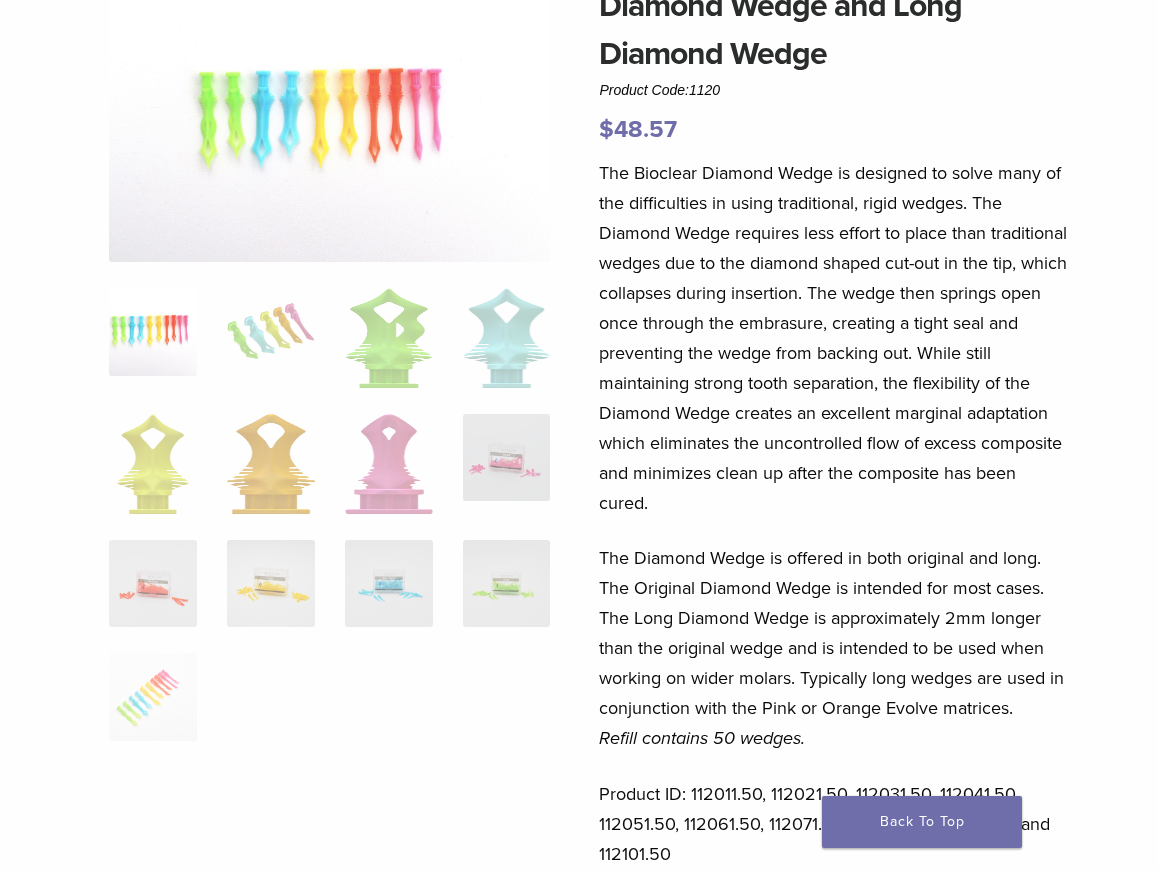 scroll, scrollTop: 300, scrollLeft: 0, axis: vertical 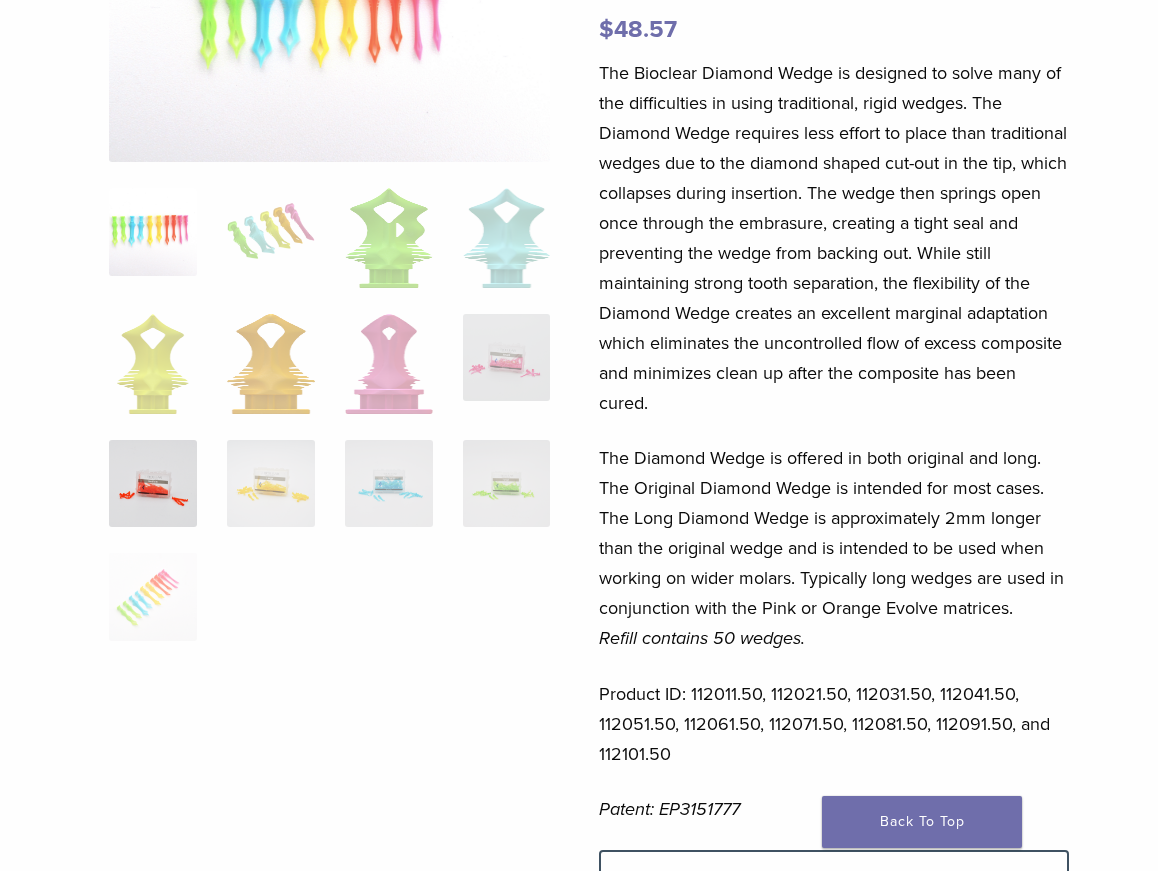 click at bounding box center (153, 484) 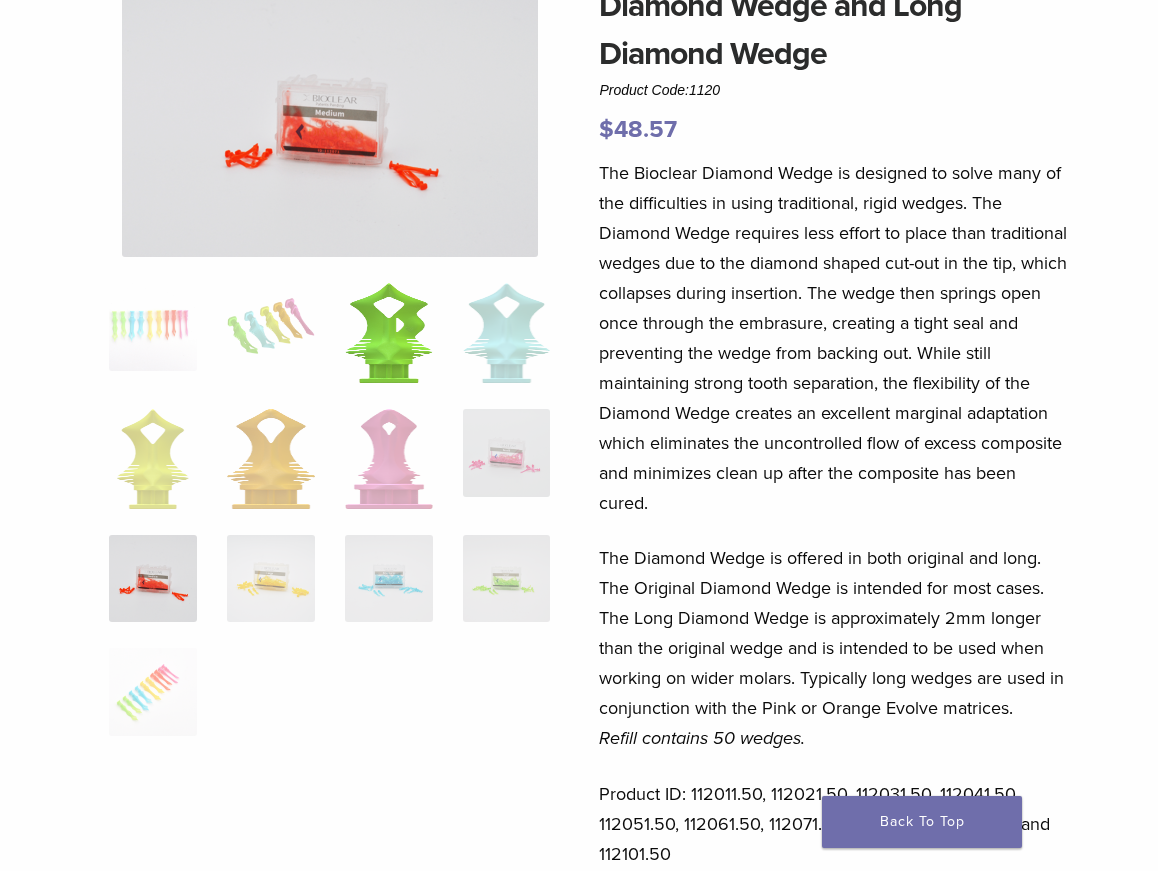 scroll, scrollTop: 0, scrollLeft: 0, axis: both 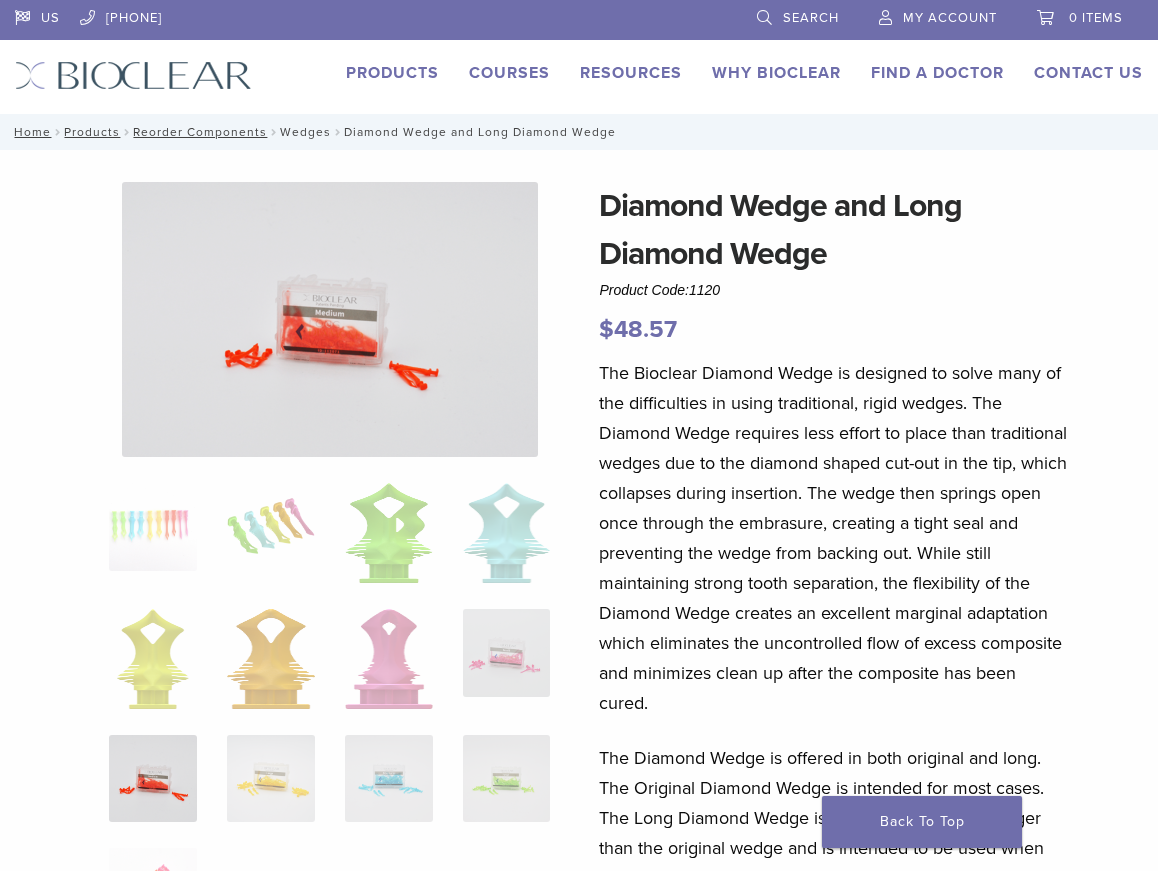 click on "Wedges" at bounding box center (305, 132) 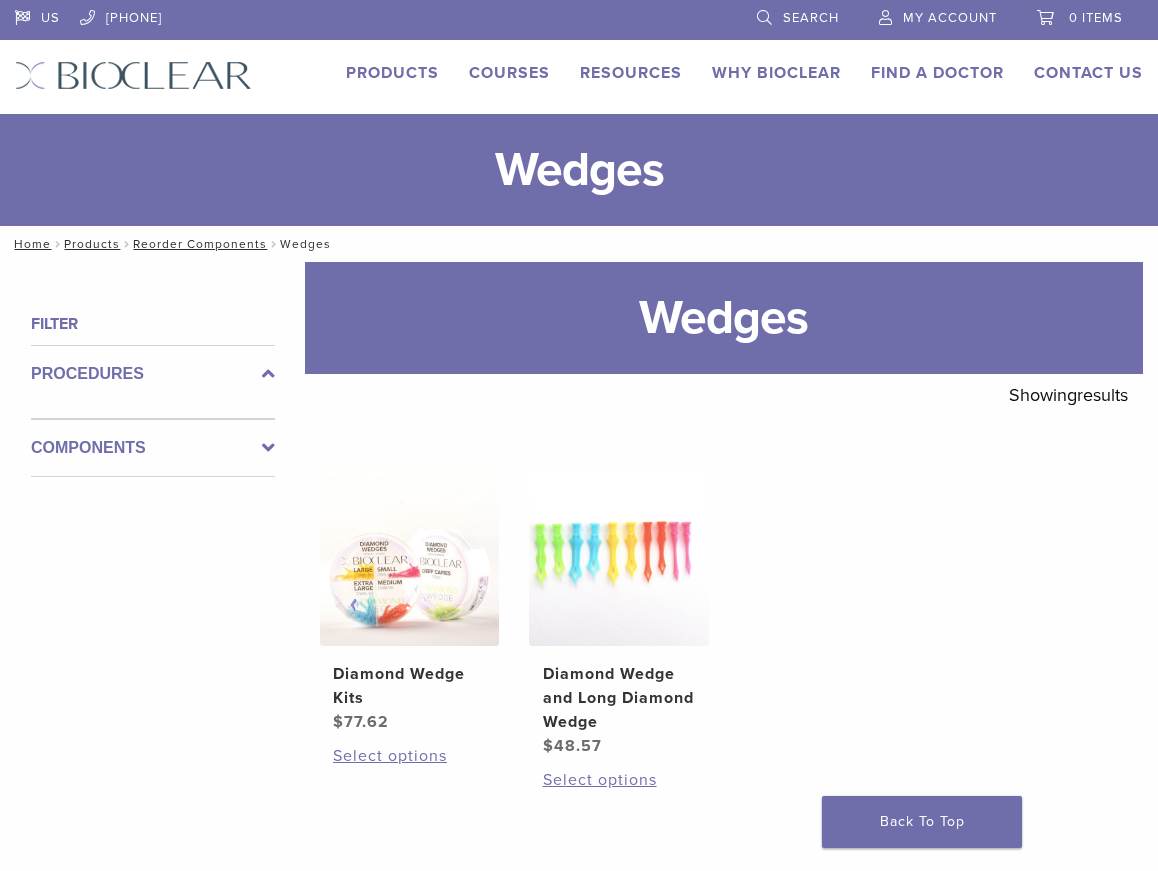 scroll, scrollTop: 0, scrollLeft: 0, axis: both 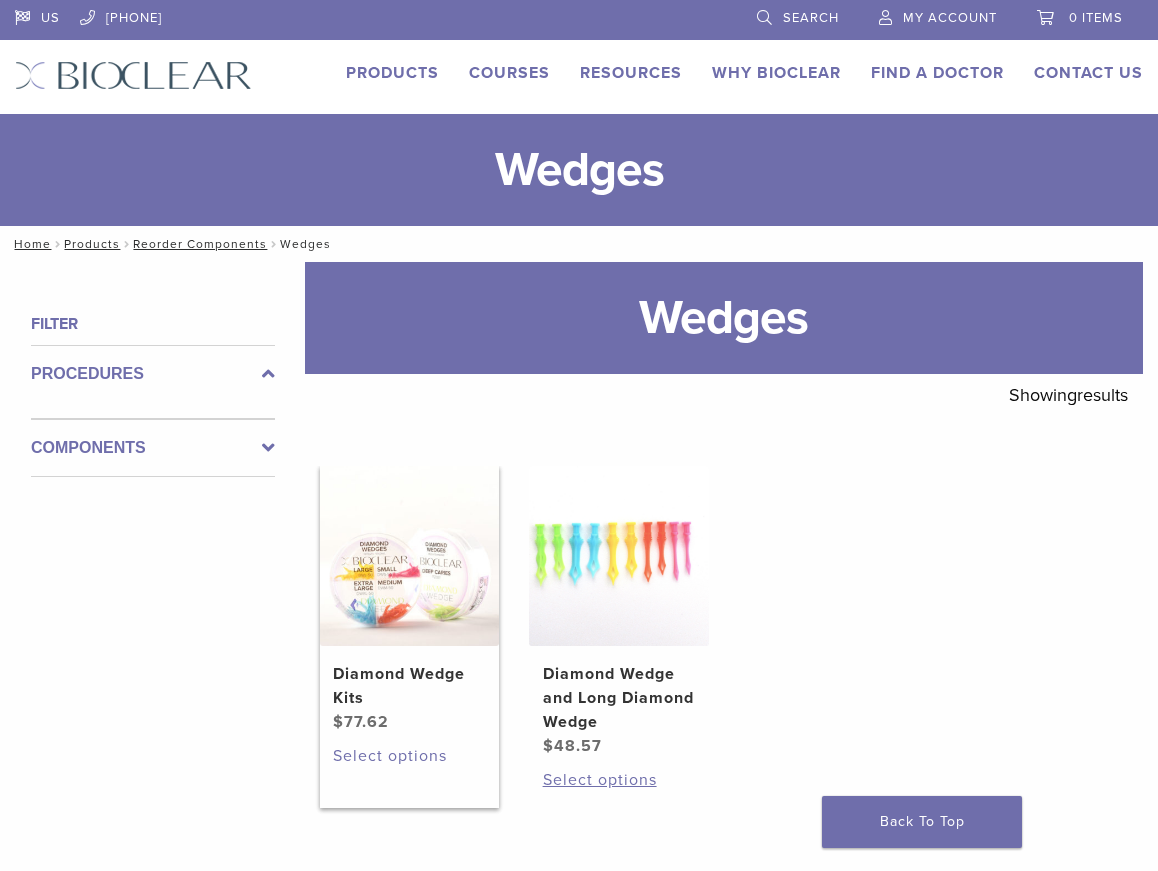 click on "Select options" at bounding box center [409, 756] 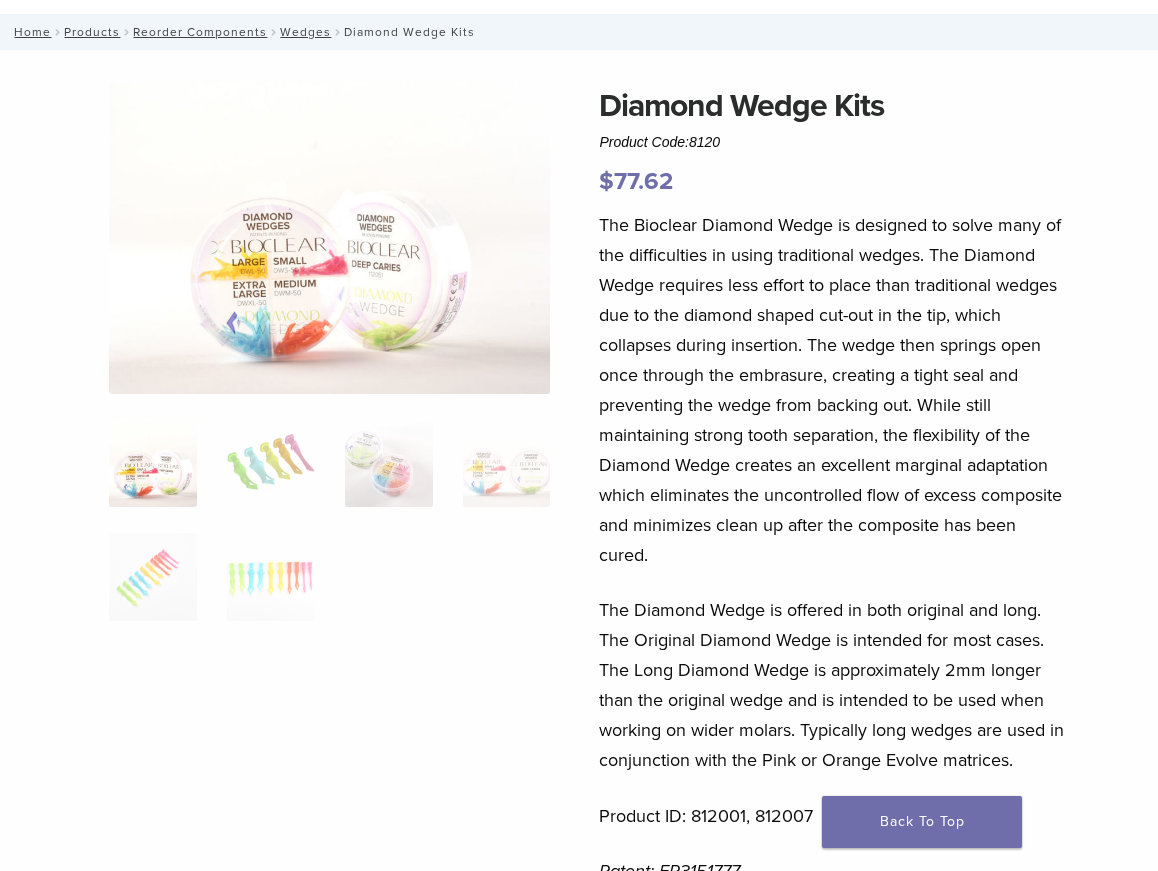 scroll, scrollTop: 0, scrollLeft: 0, axis: both 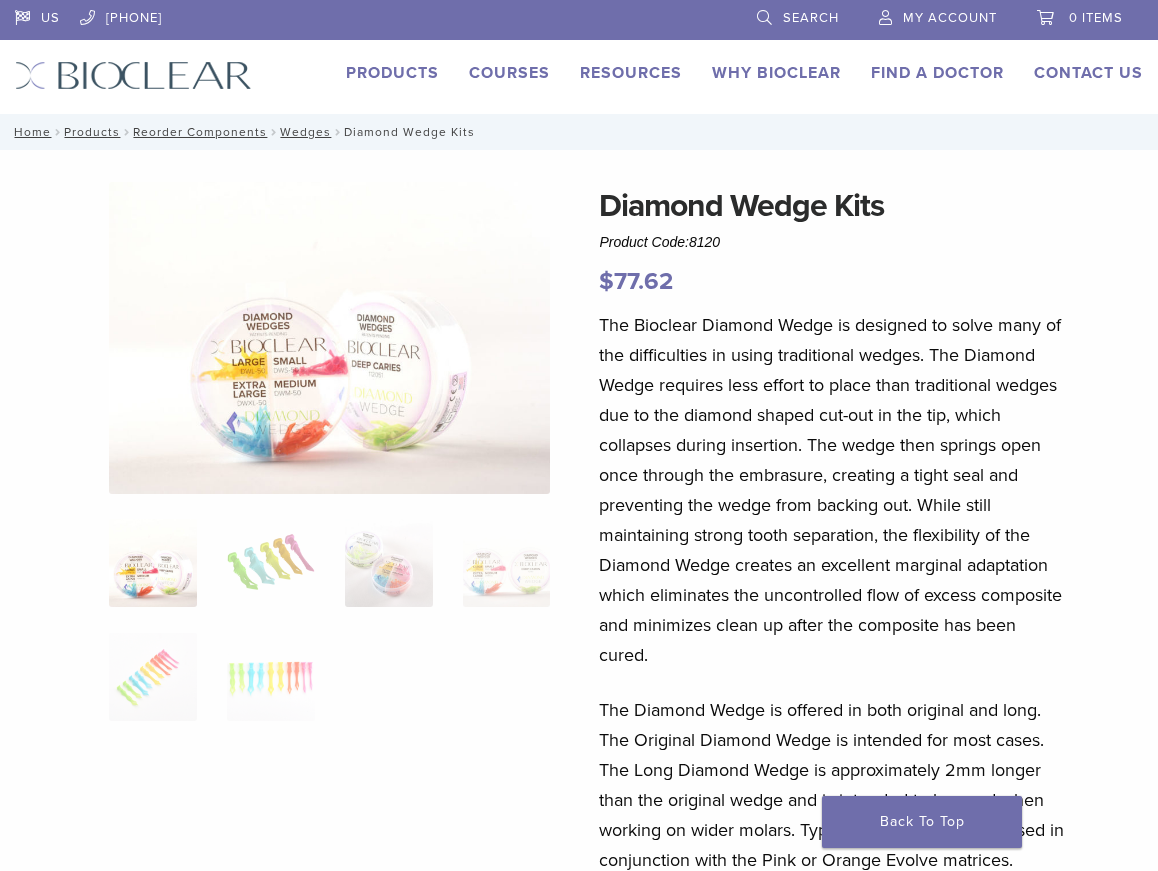 click on "Products" at bounding box center [392, 73] 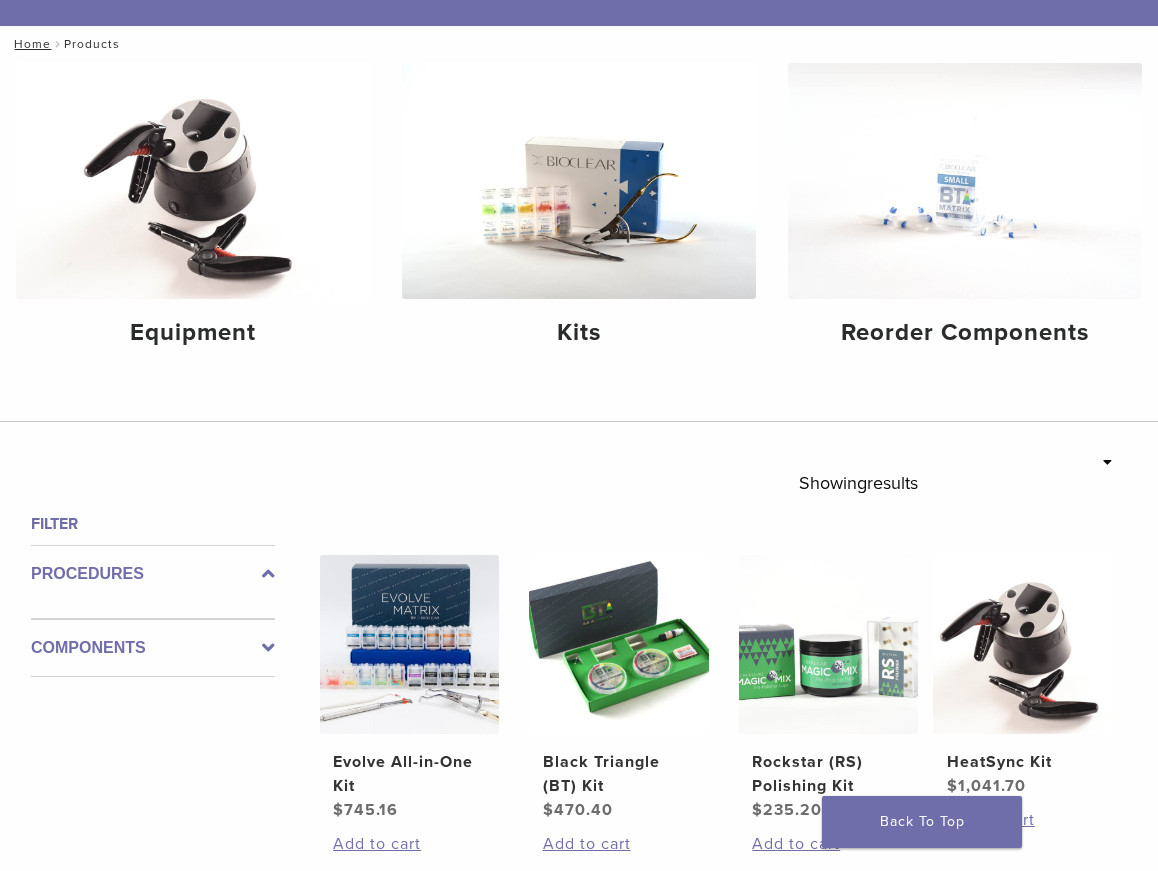 scroll, scrollTop: 0, scrollLeft: 0, axis: both 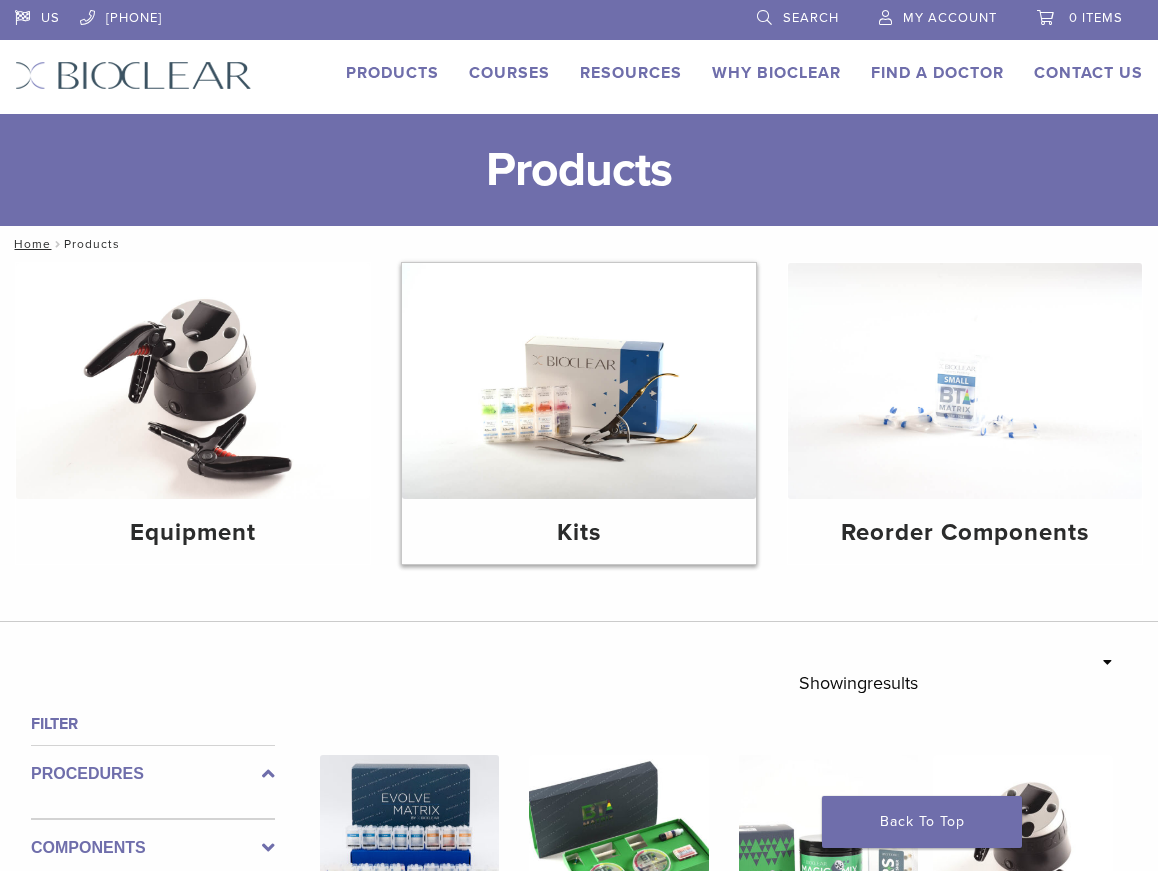 click at bounding box center (579, 381) 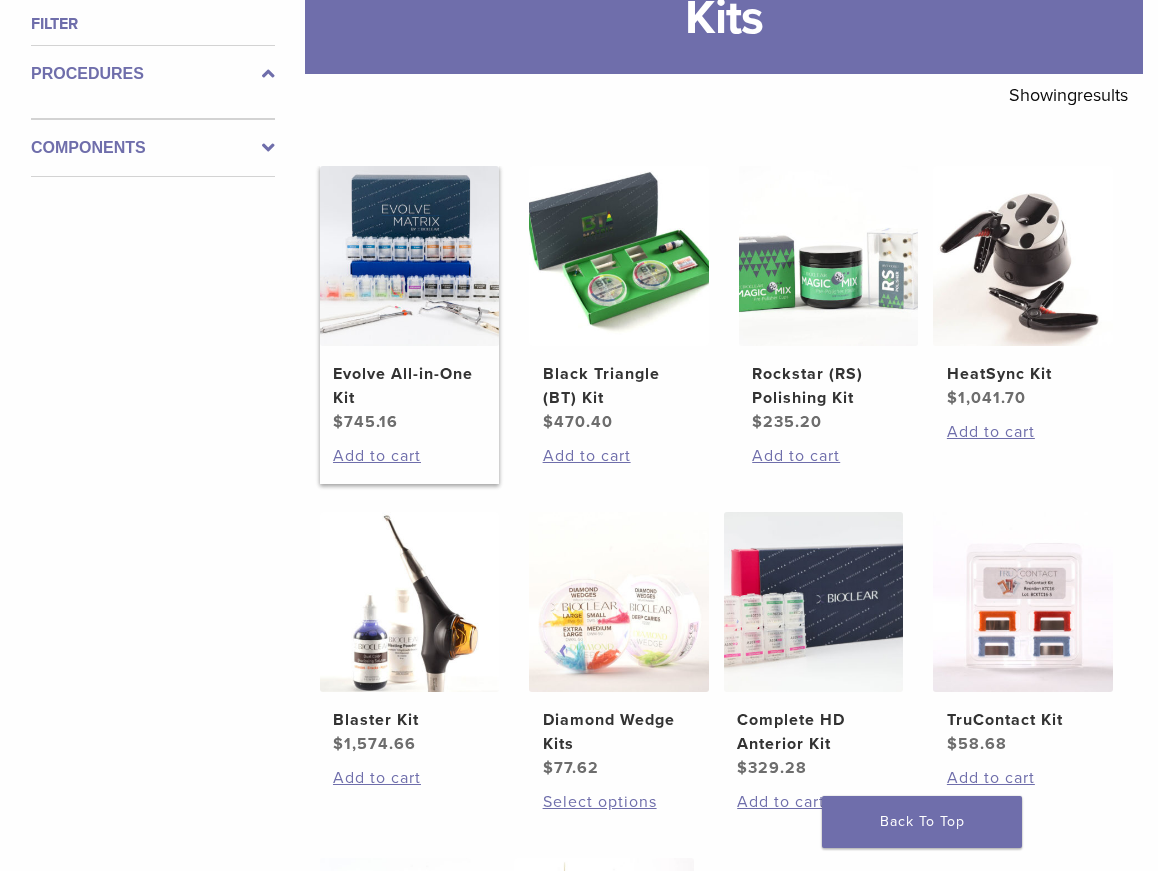 scroll, scrollTop: 0, scrollLeft: 0, axis: both 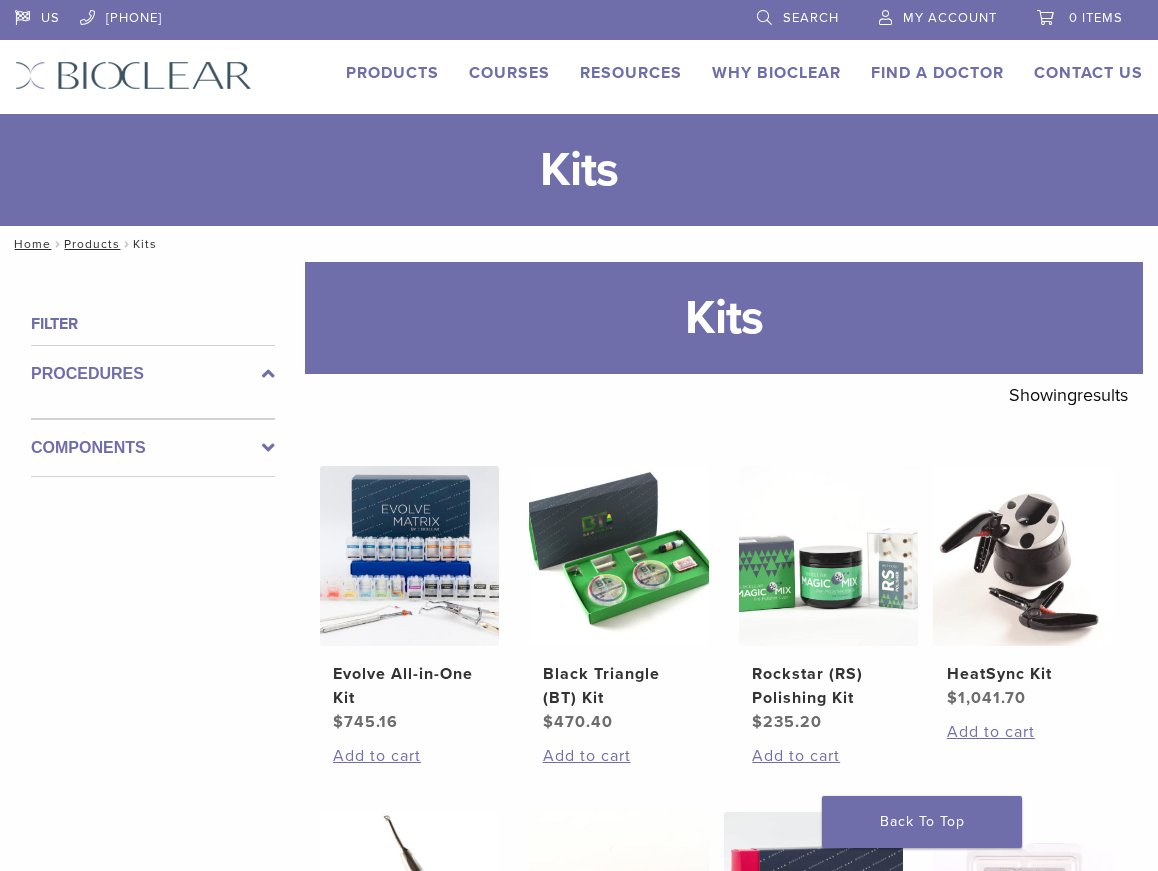 click on "Search" at bounding box center (811, 18) 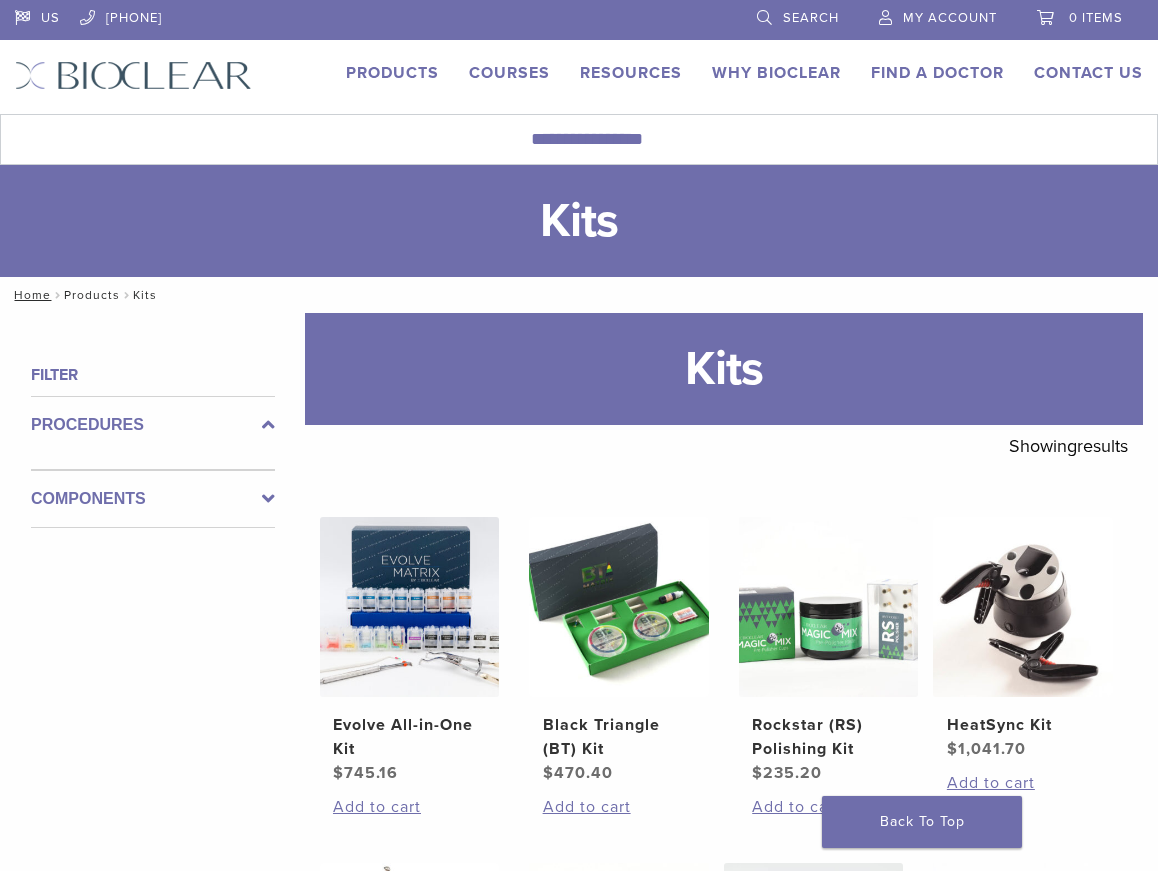 click on "Products" at bounding box center (92, 295) 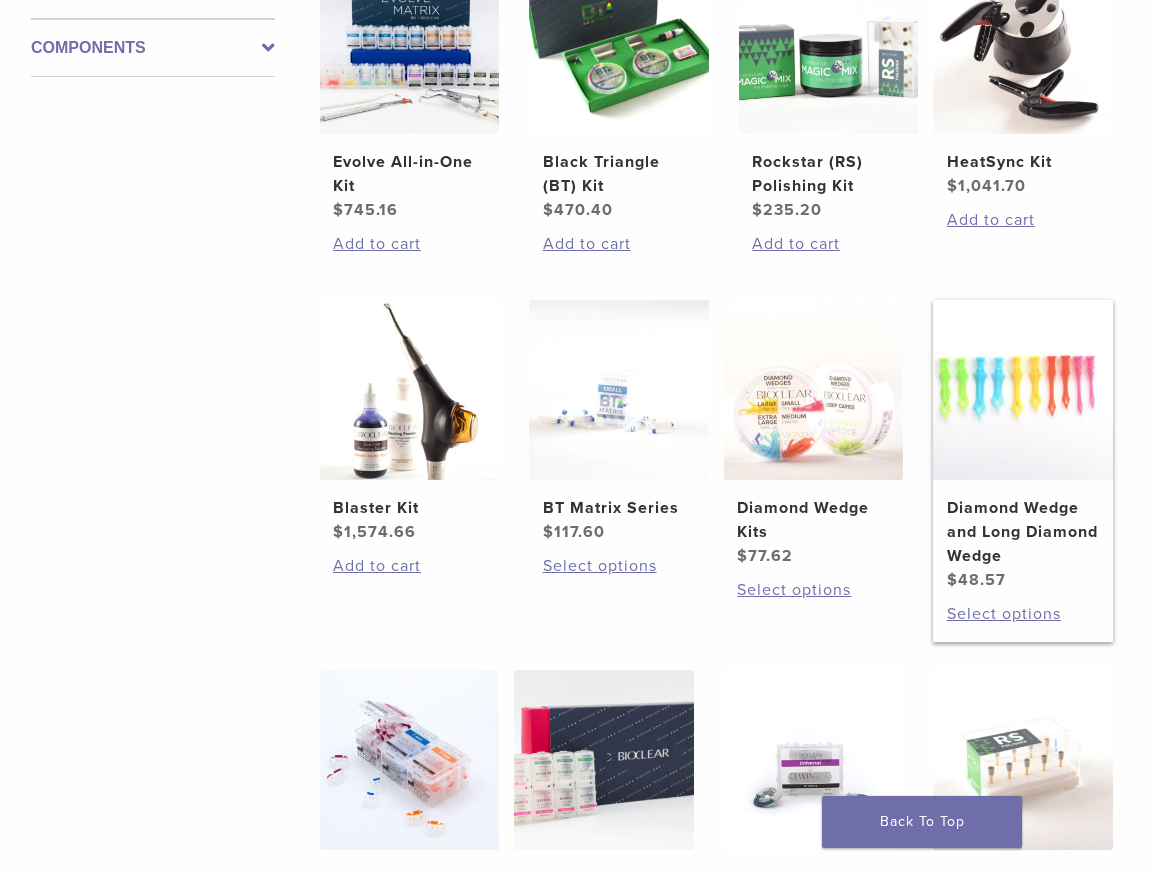 scroll, scrollTop: 900, scrollLeft: 0, axis: vertical 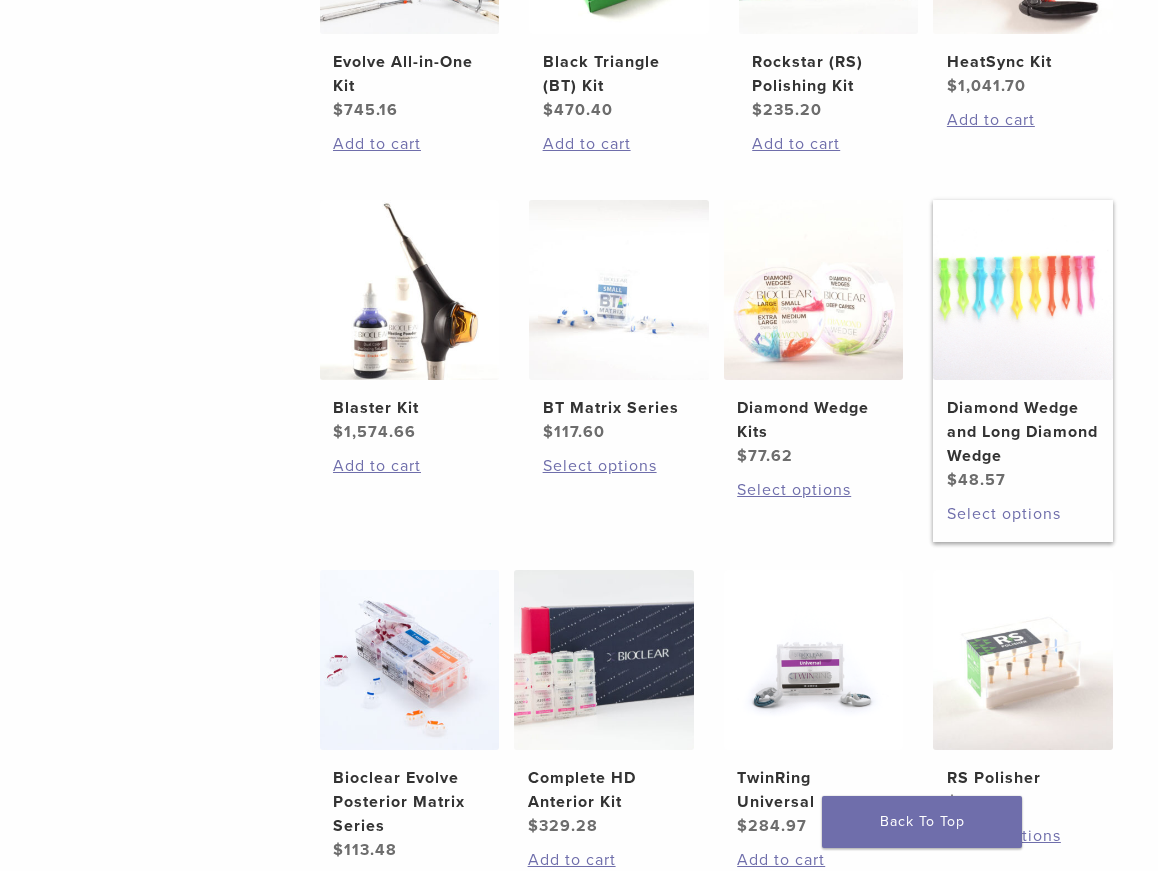 click on "Select options" at bounding box center (1023, 514) 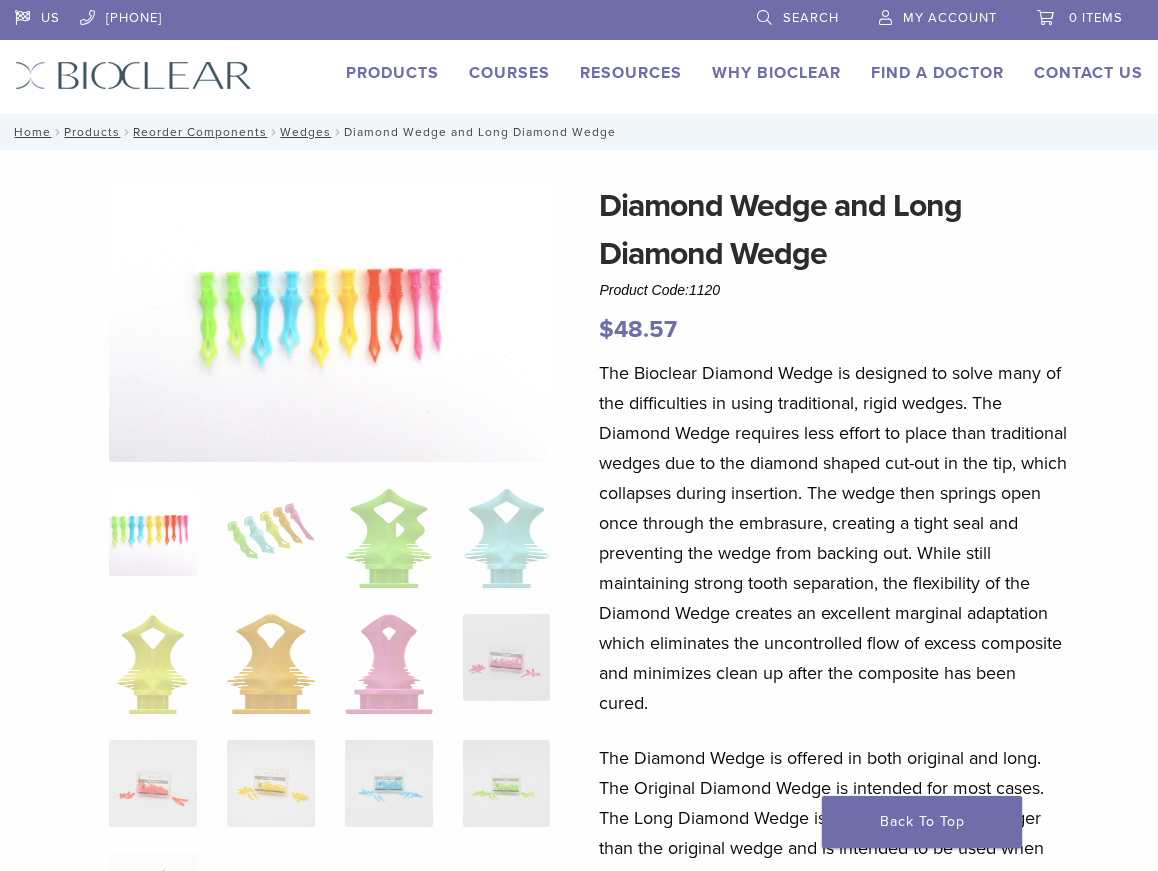 scroll, scrollTop: 0, scrollLeft: 0, axis: both 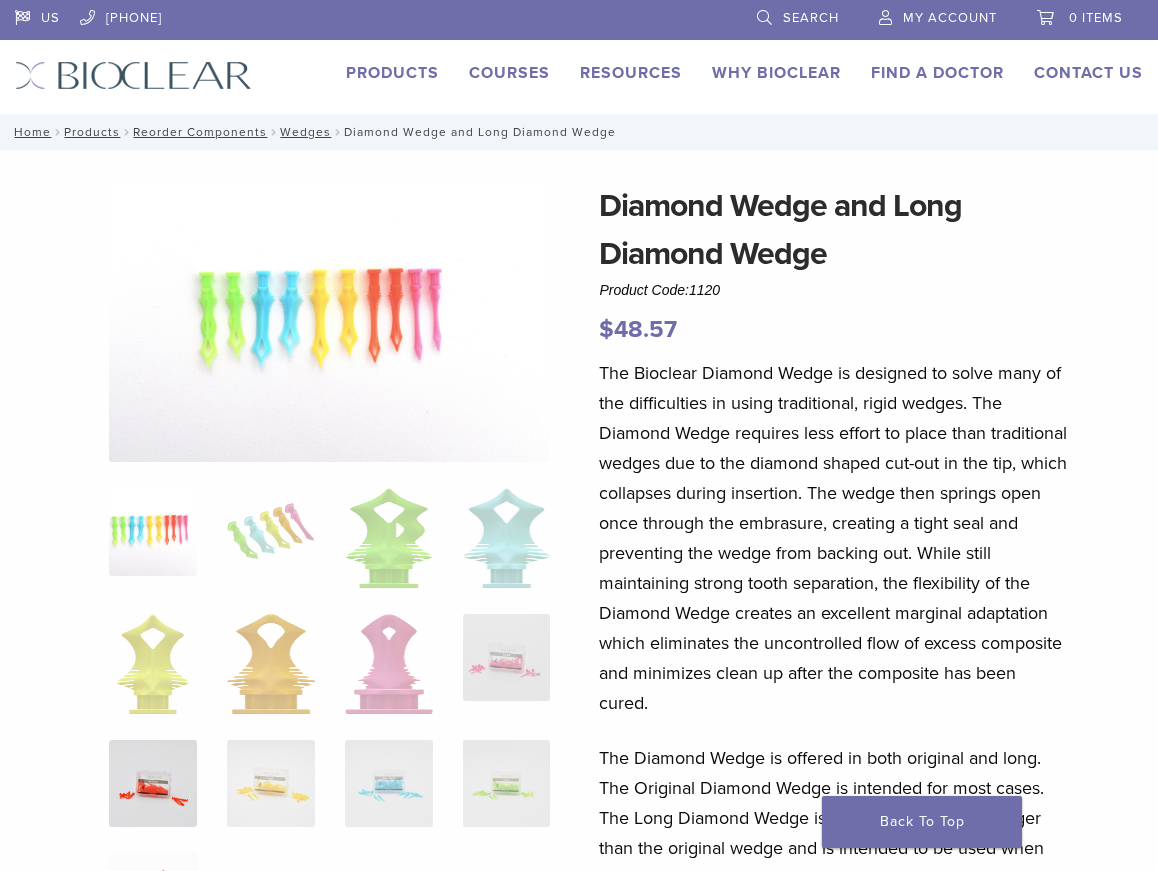click at bounding box center (153, 784) 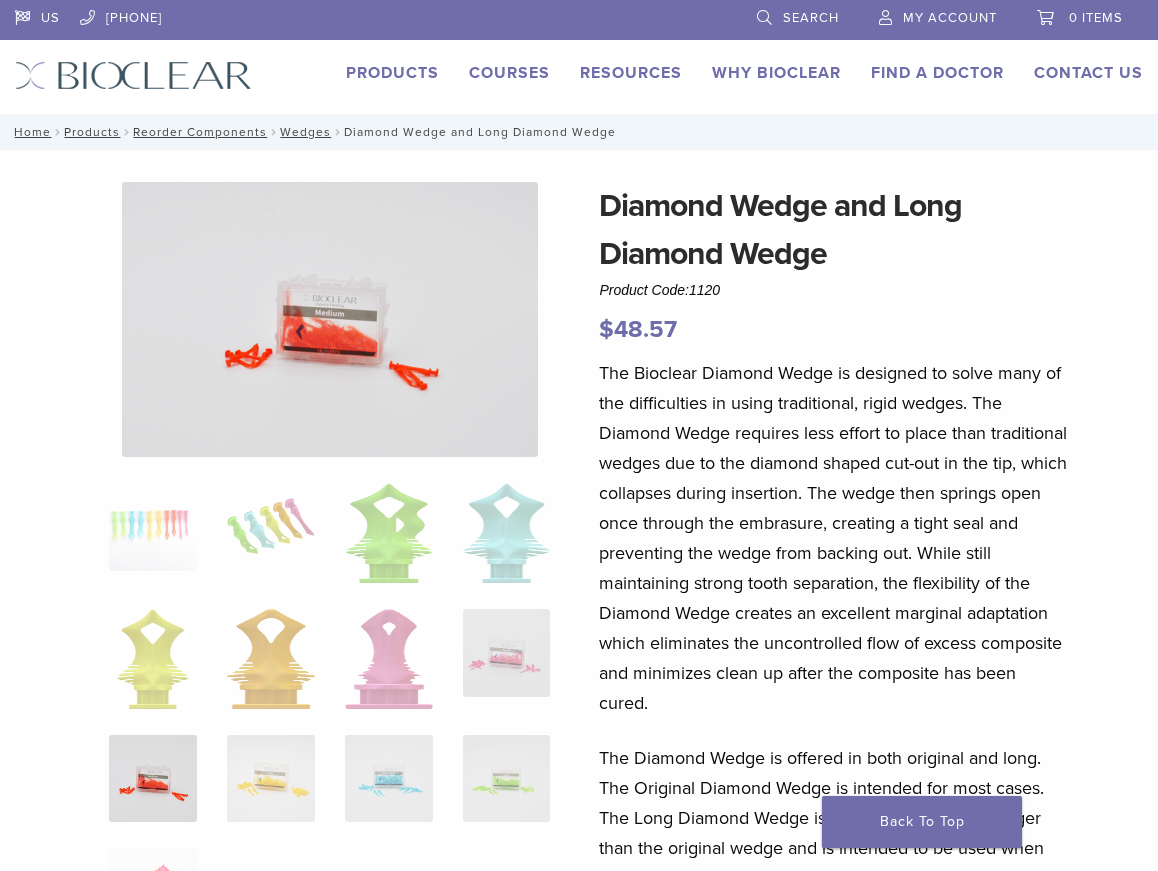 click at bounding box center (330, 319) 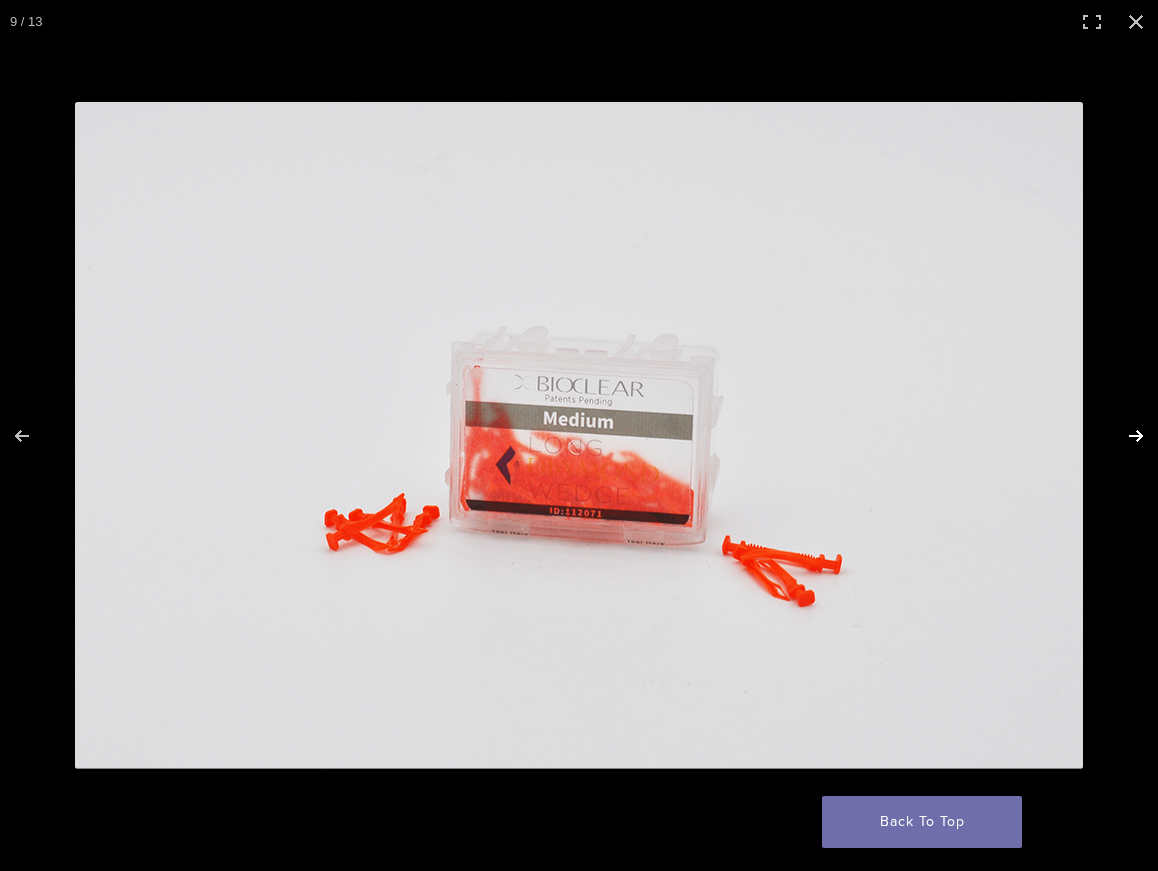 click at bounding box center [1123, 436] 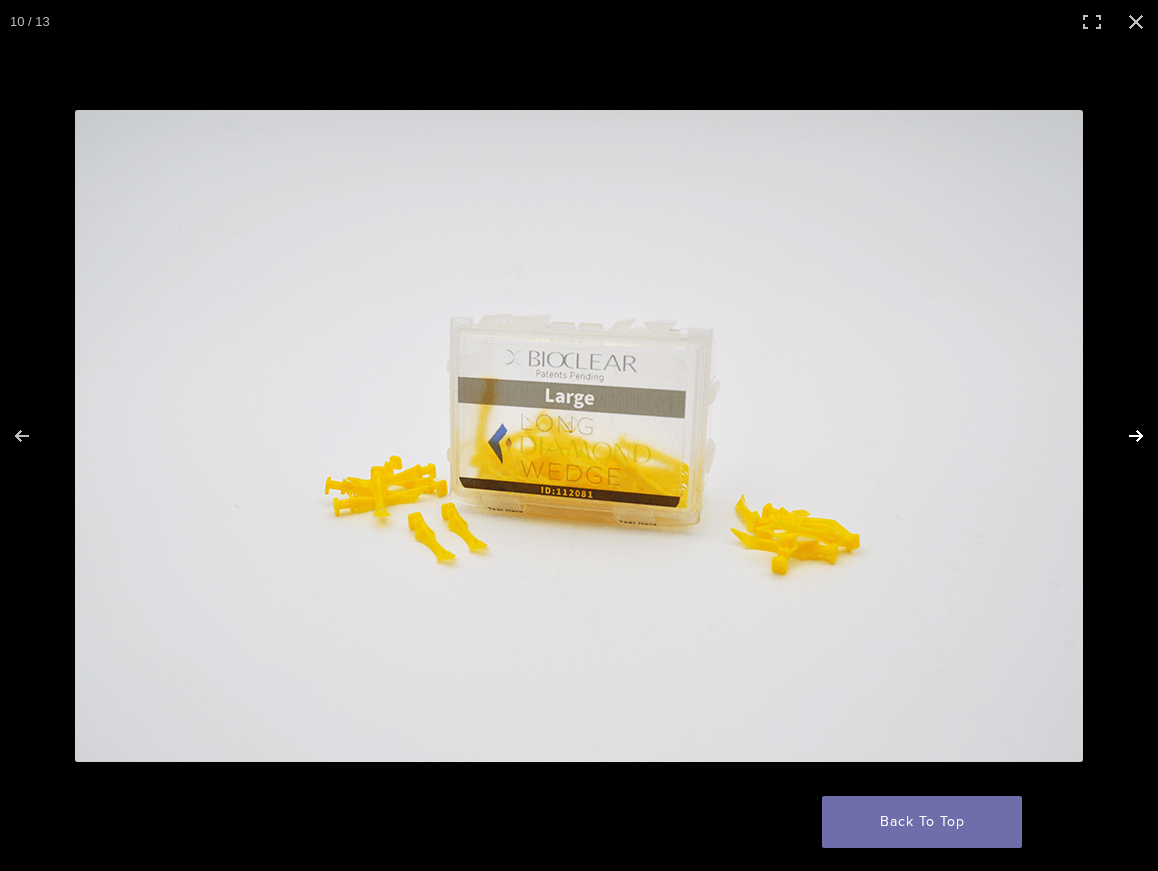 click at bounding box center (1123, 436) 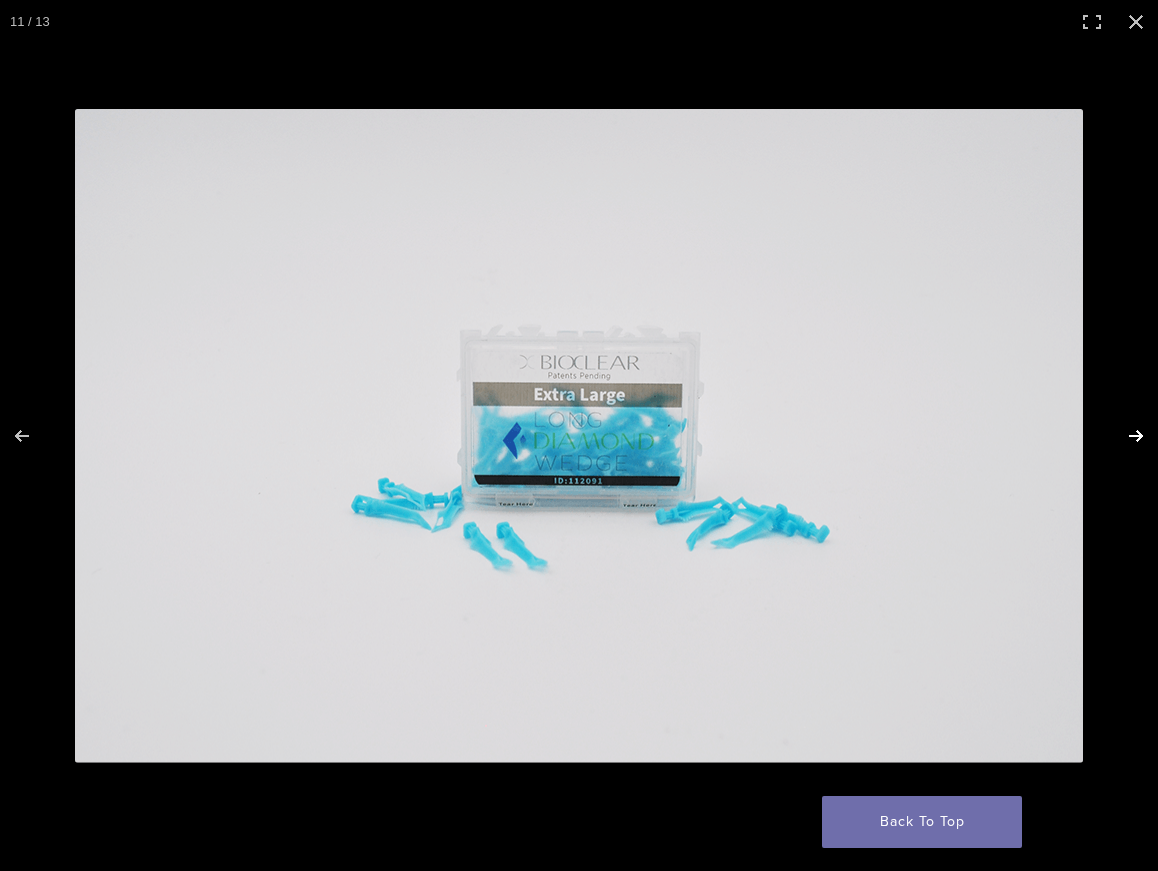 click at bounding box center (1123, 436) 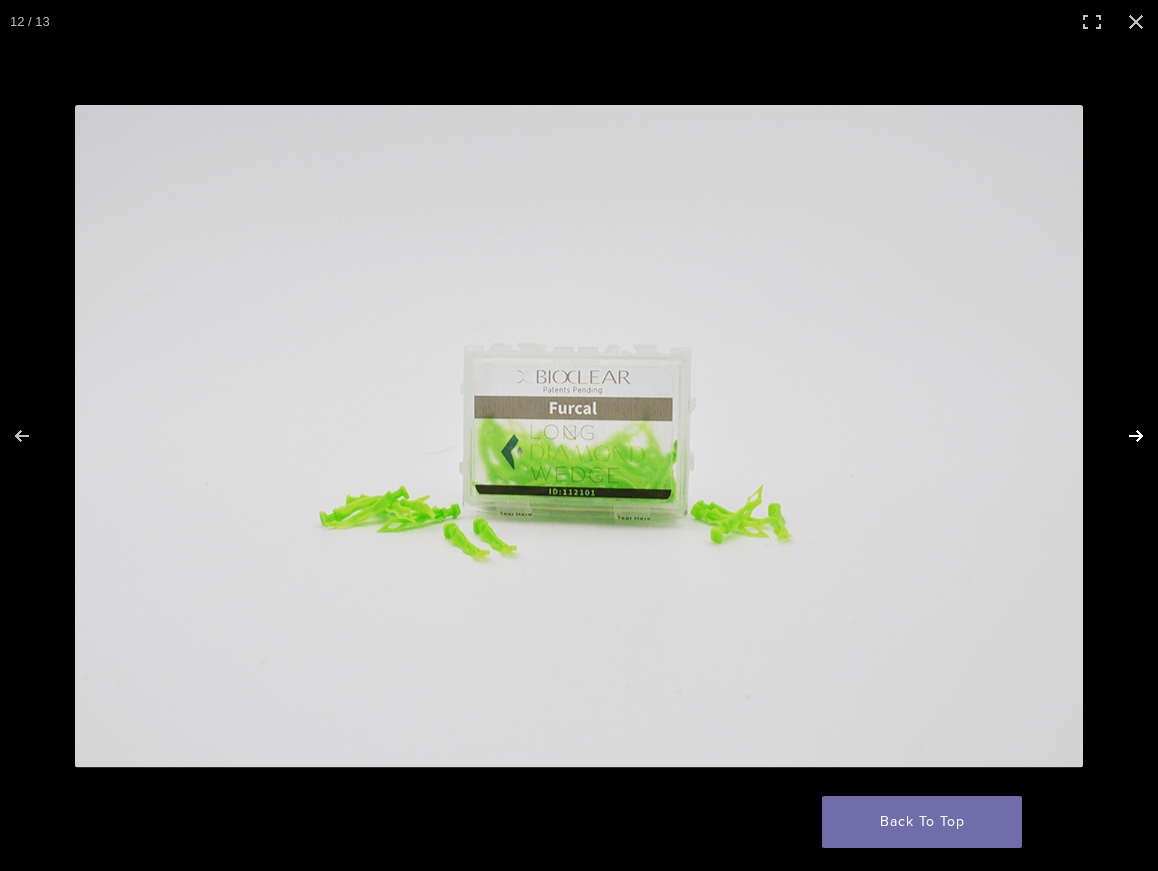click at bounding box center (1123, 436) 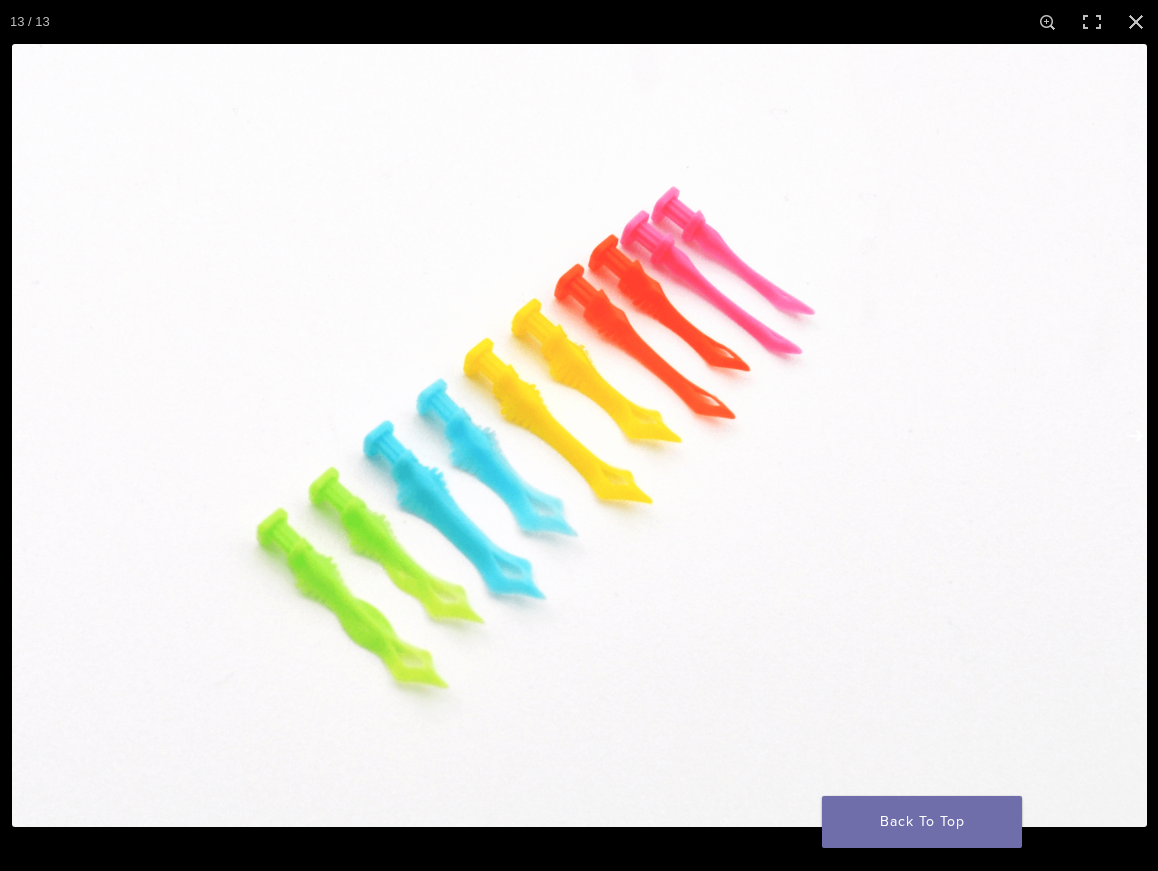 click at bounding box center [1123, 436] 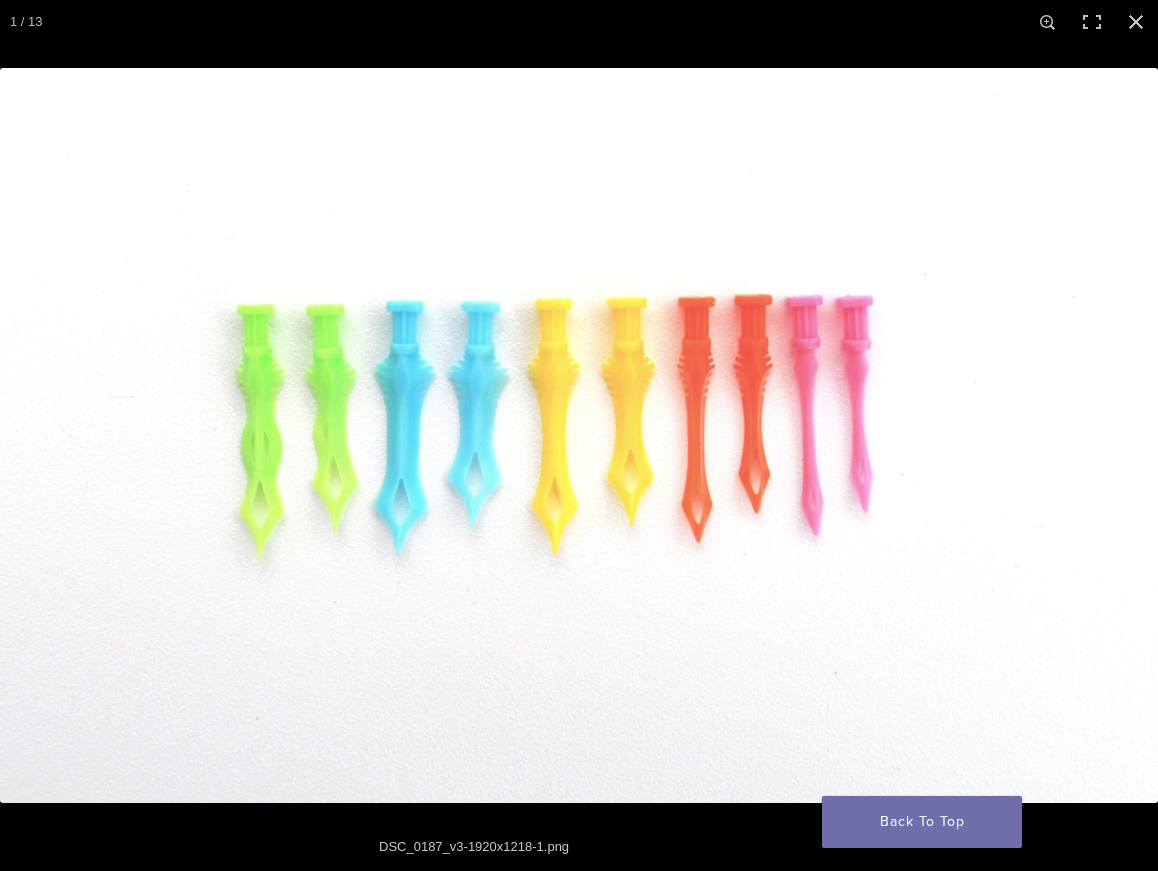 click at bounding box center (1123, 436) 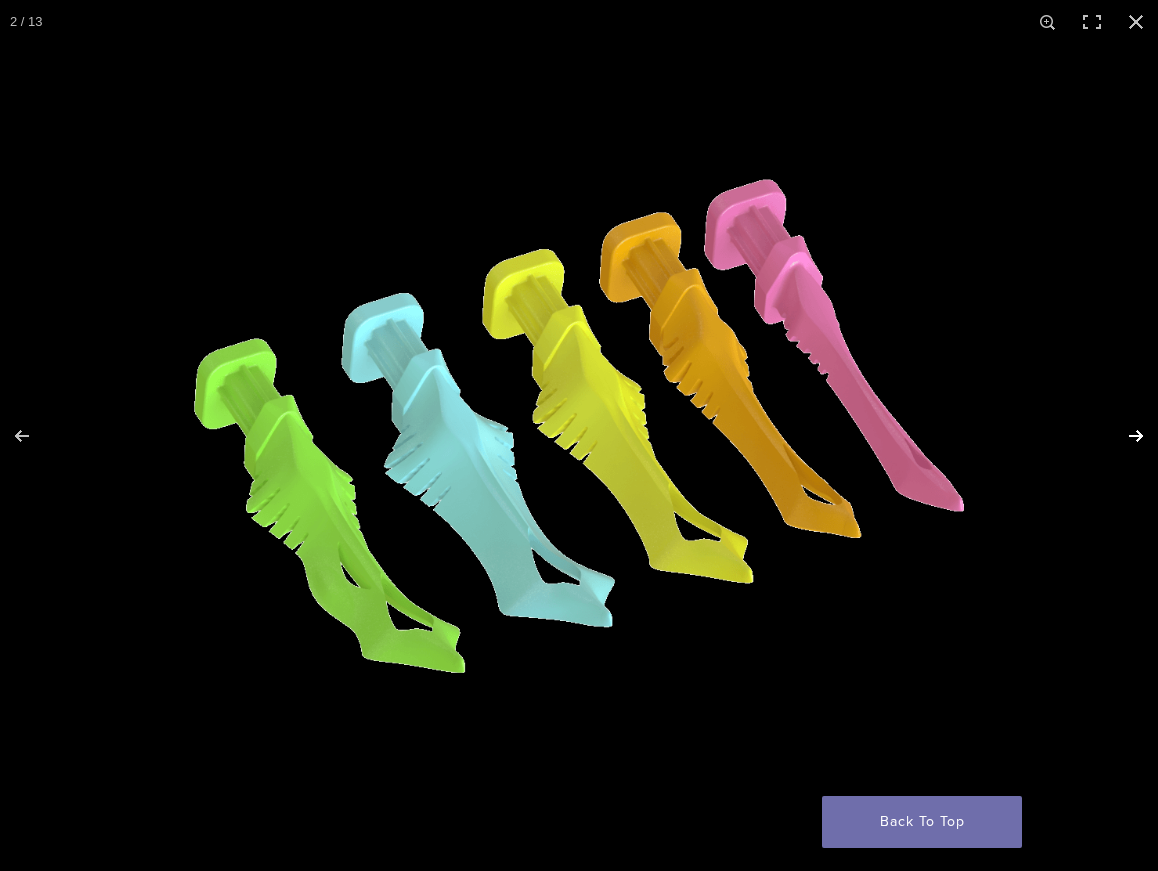 click at bounding box center (1123, 436) 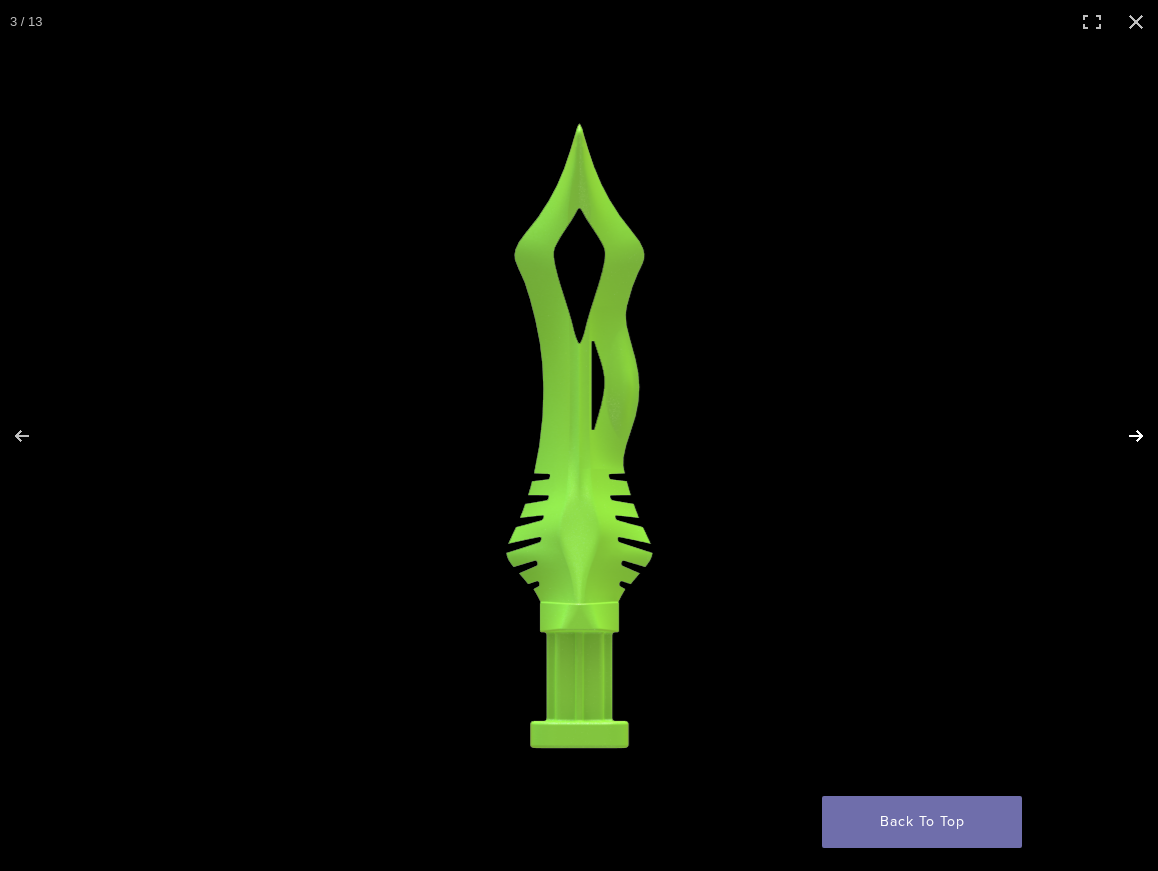 click at bounding box center (1123, 436) 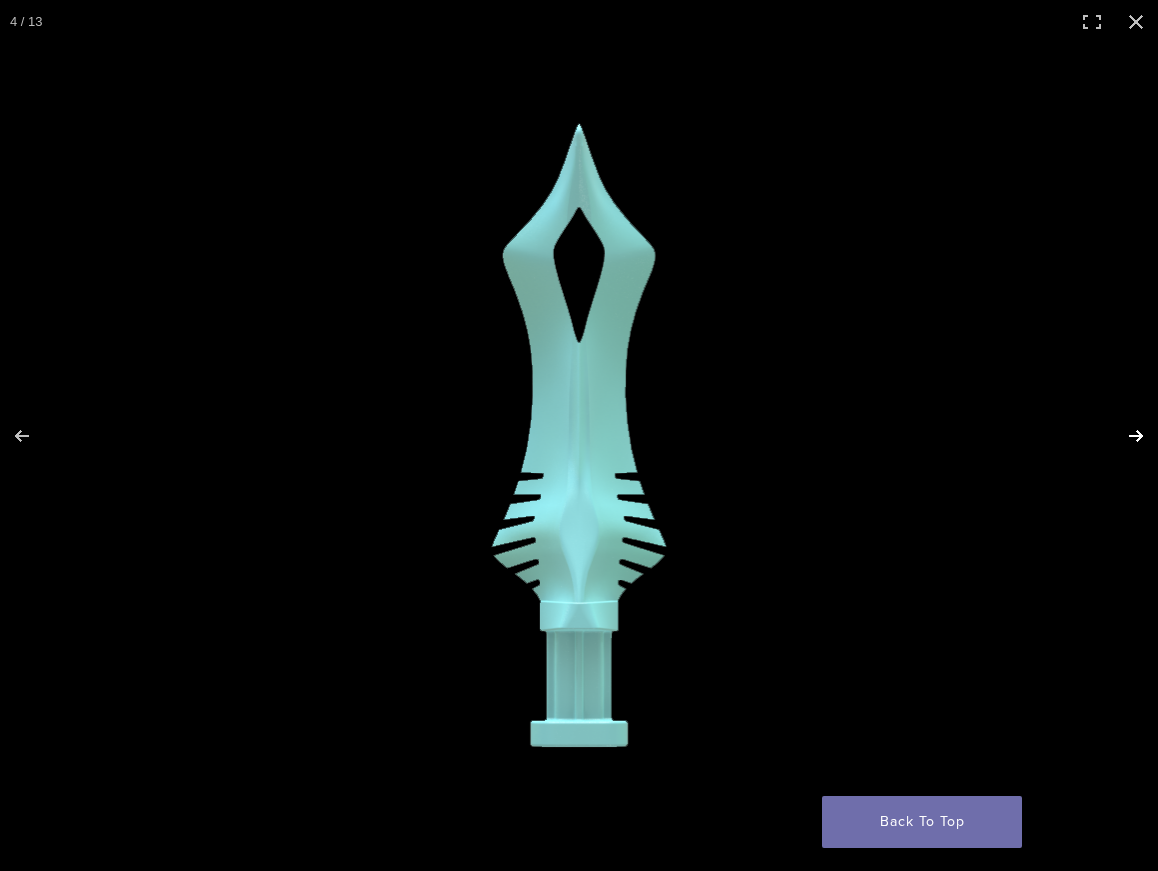click at bounding box center (1123, 436) 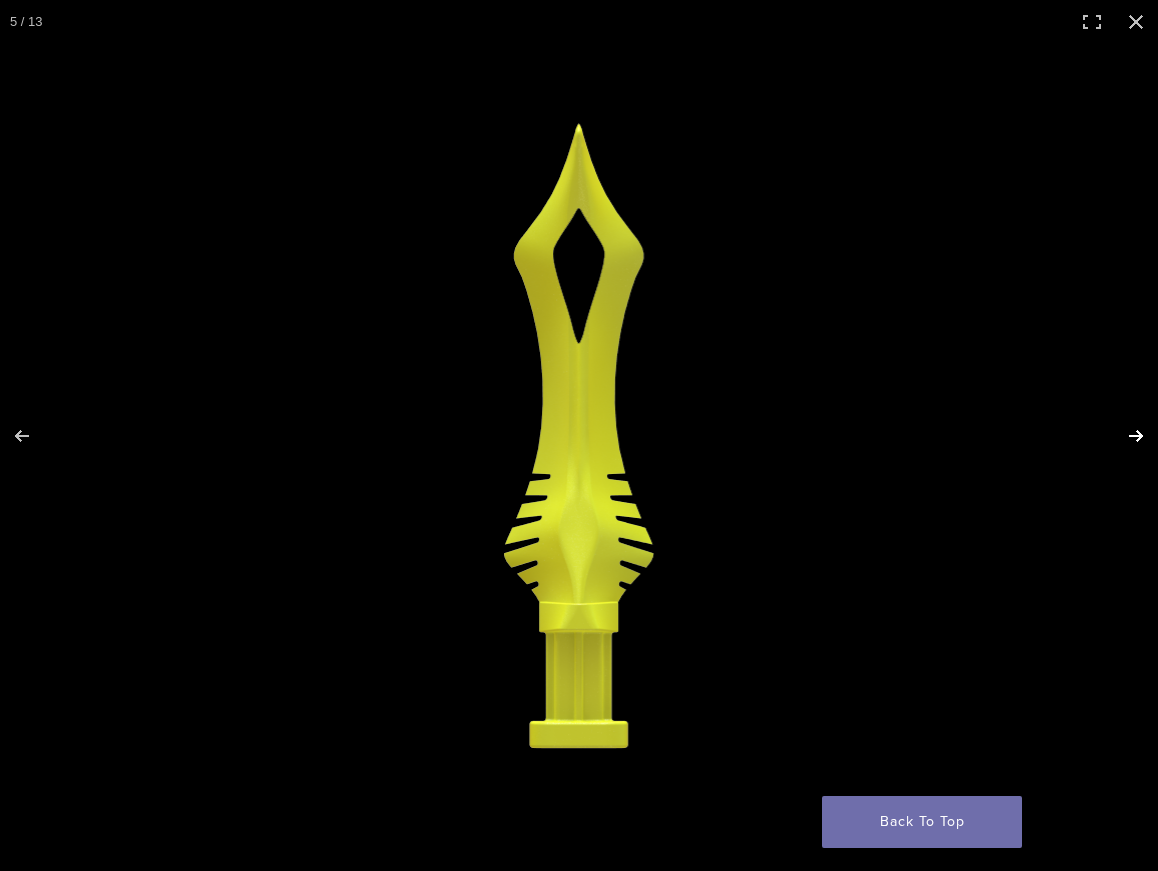 click at bounding box center [1123, 436] 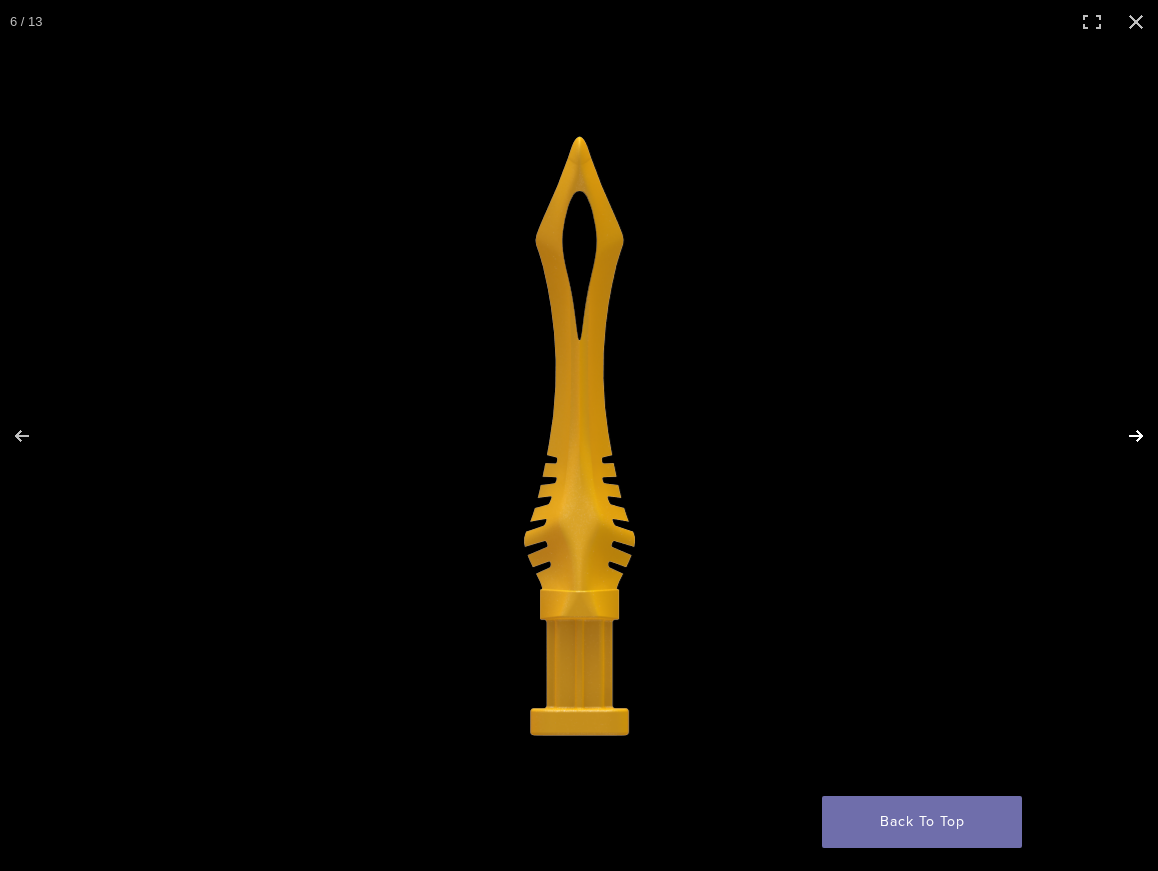 click at bounding box center [1123, 436] 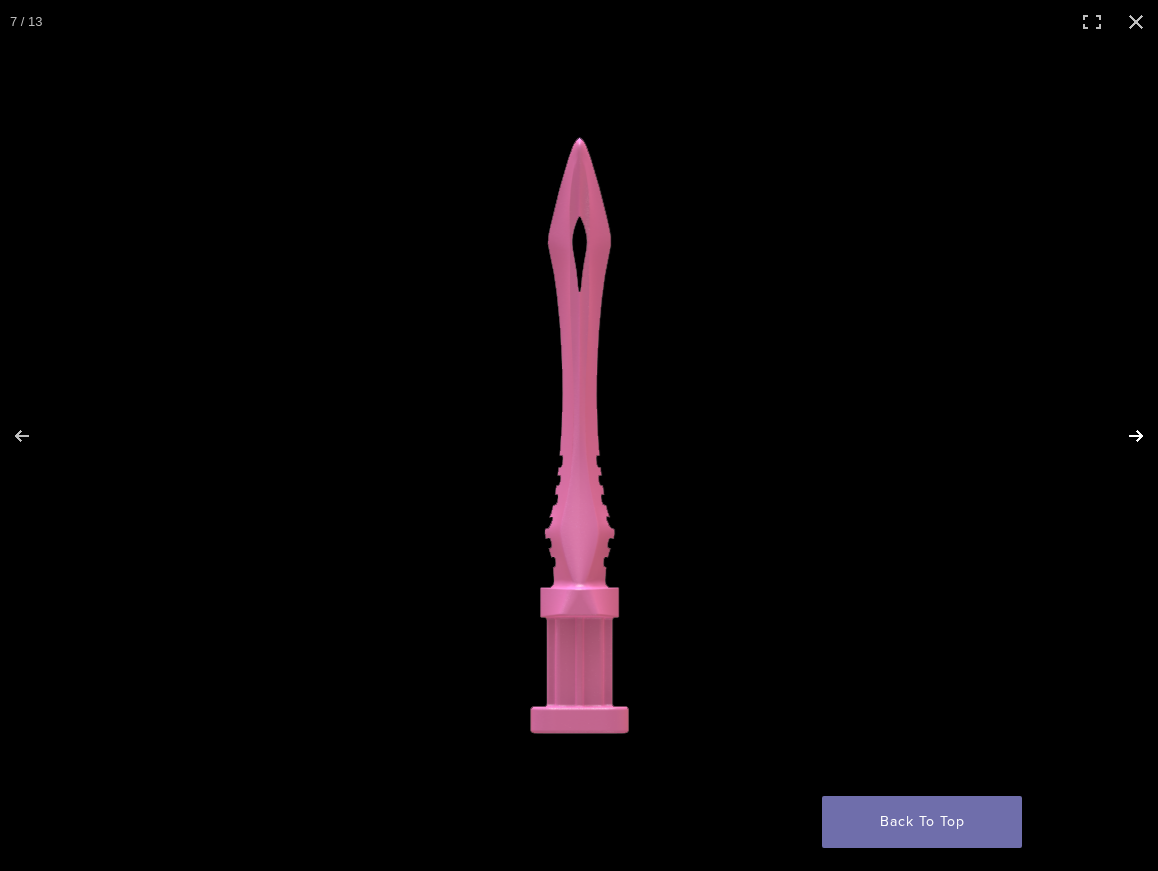 click at bounding box center (1123, 436) 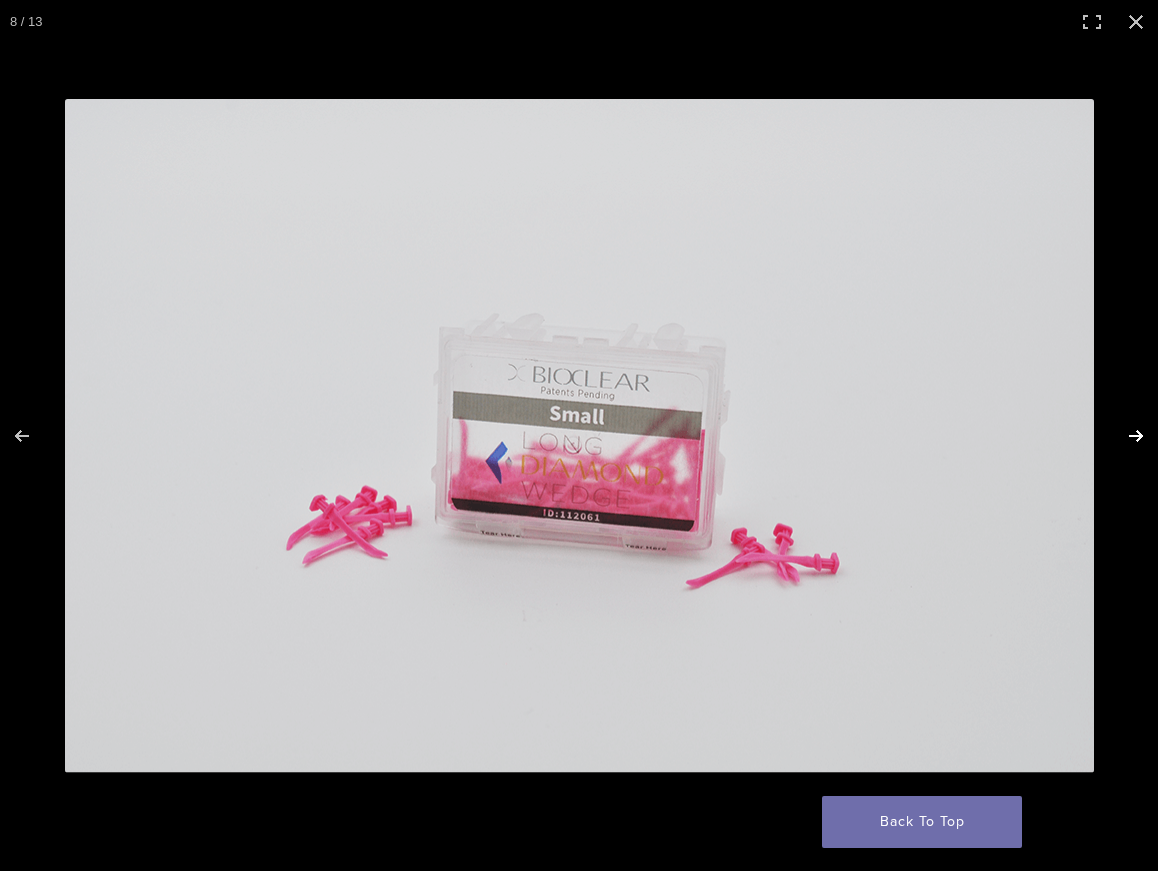 click at bounding box center [1123, 436] 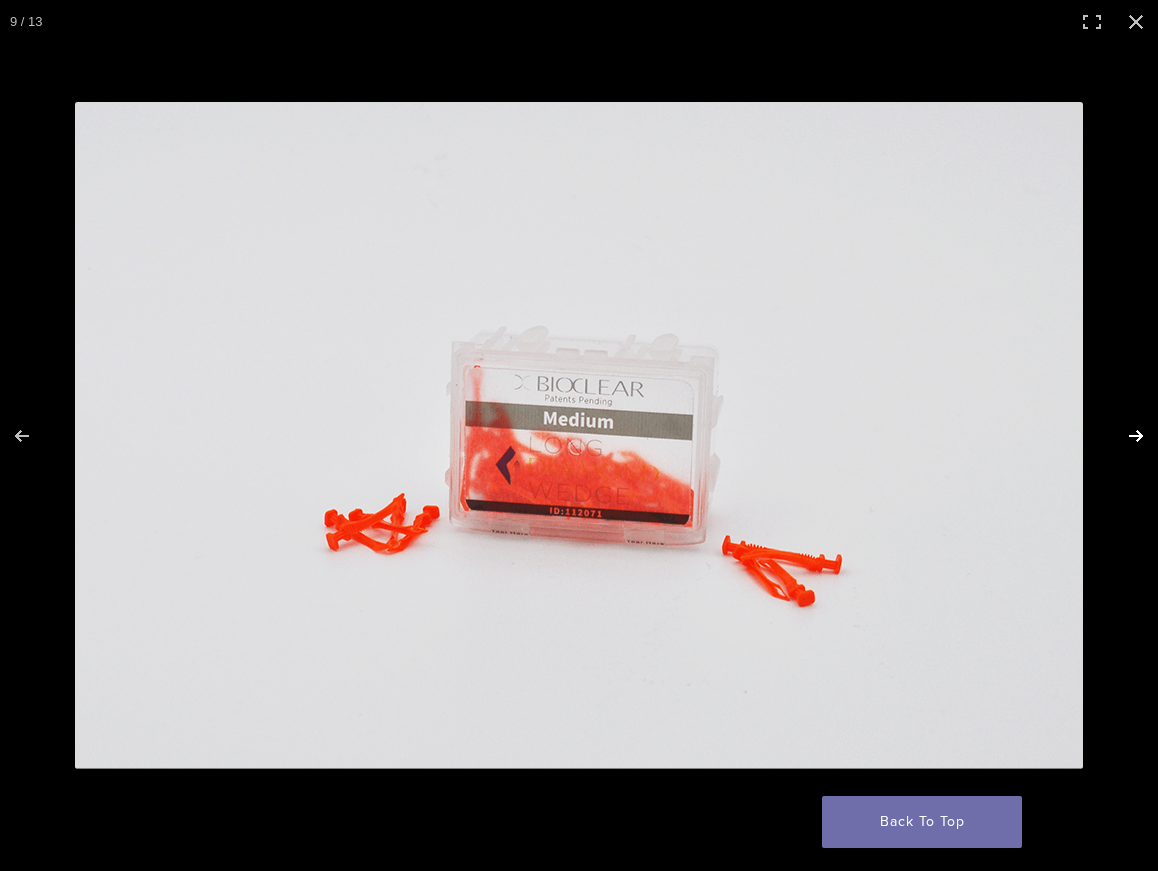 click at bounding box center [1123, 436] 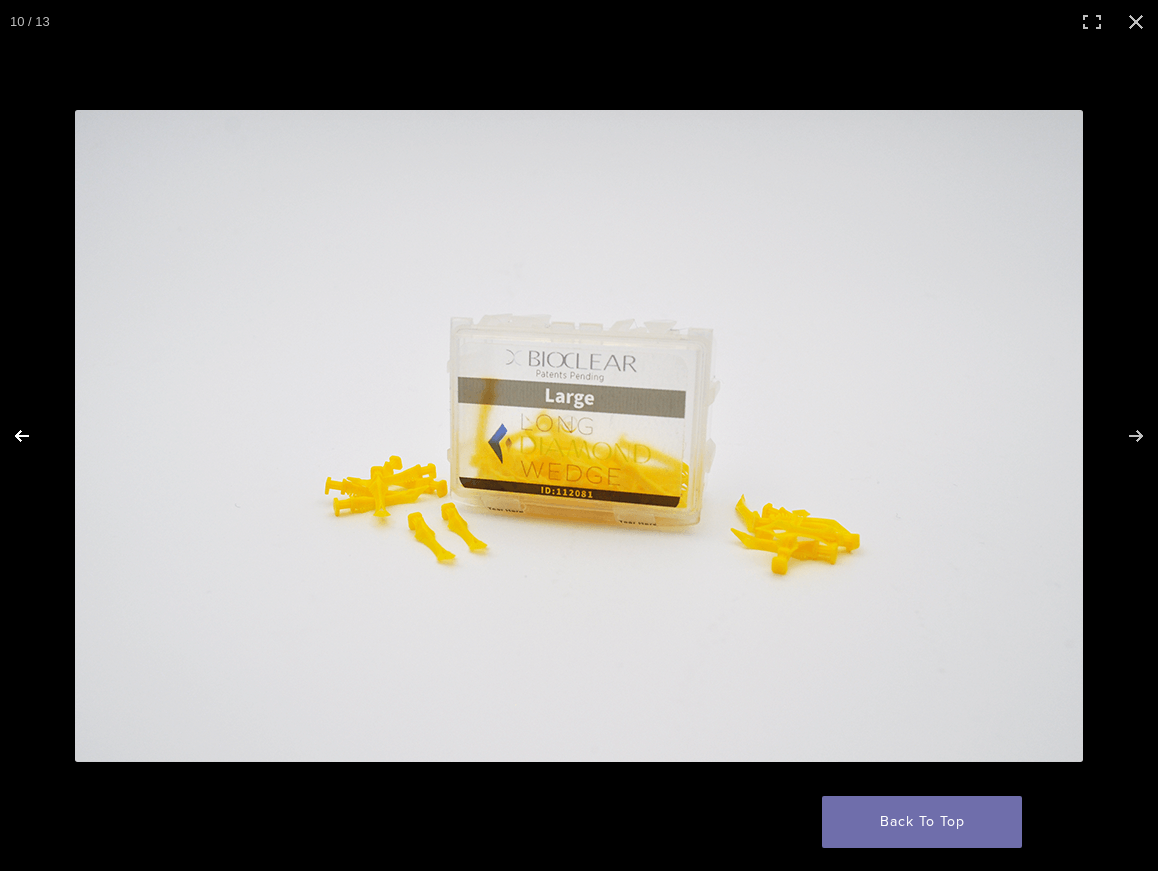 click at bounding box center (35, 436) 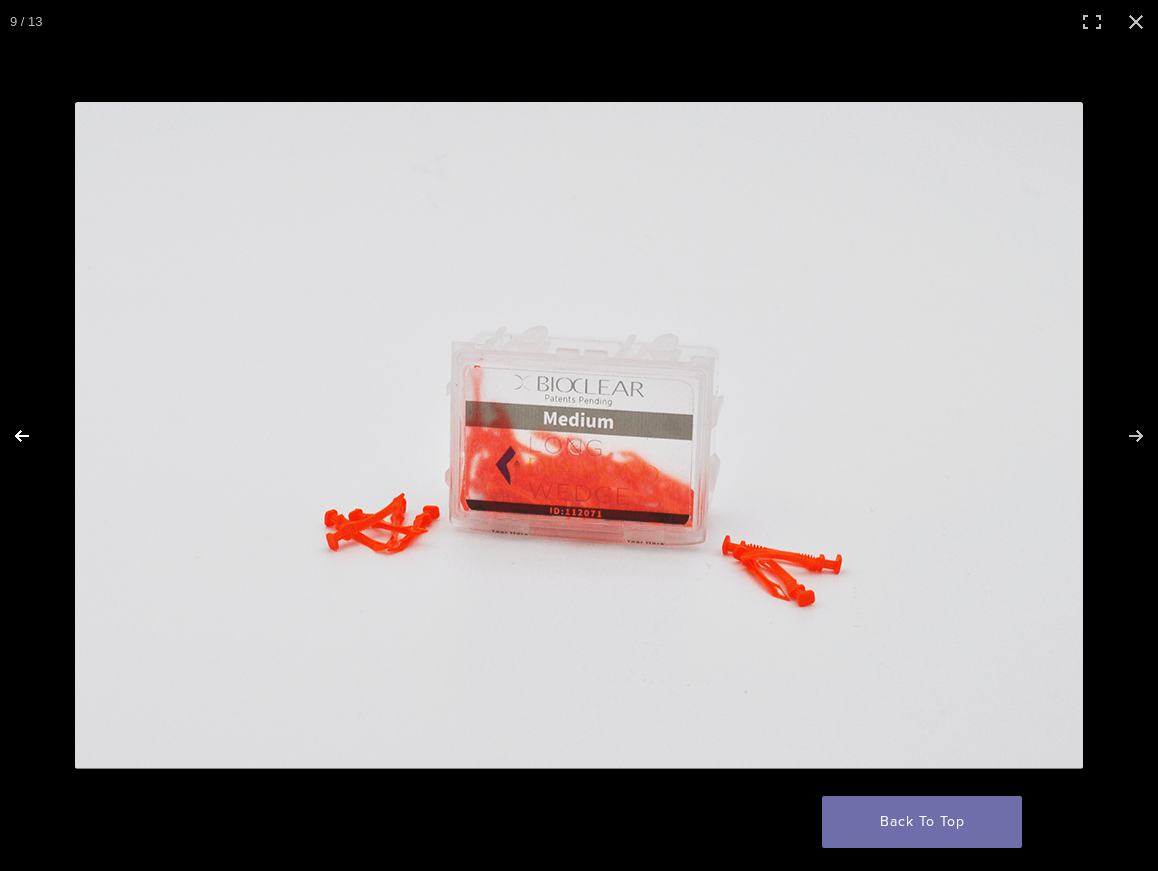 click at bounding box center (35, 436) 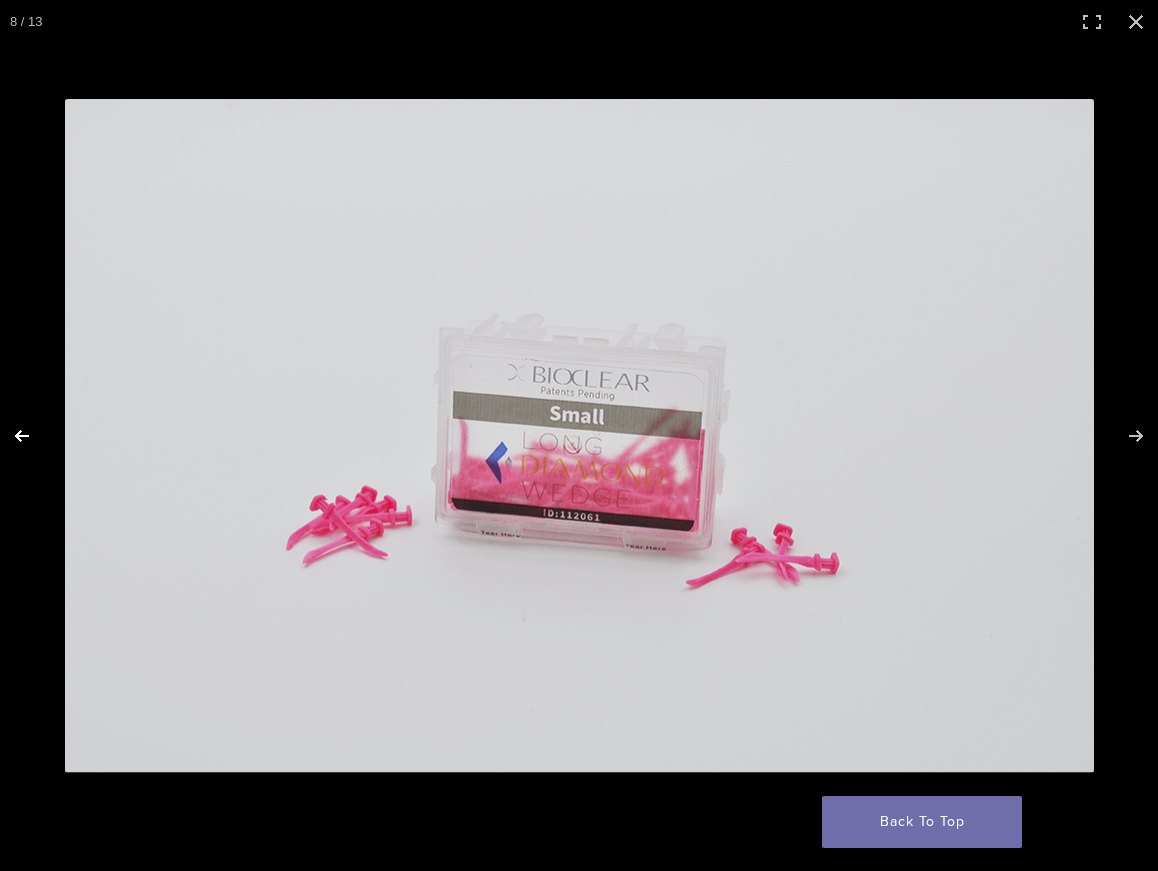 click at bounding box center [35, 436] 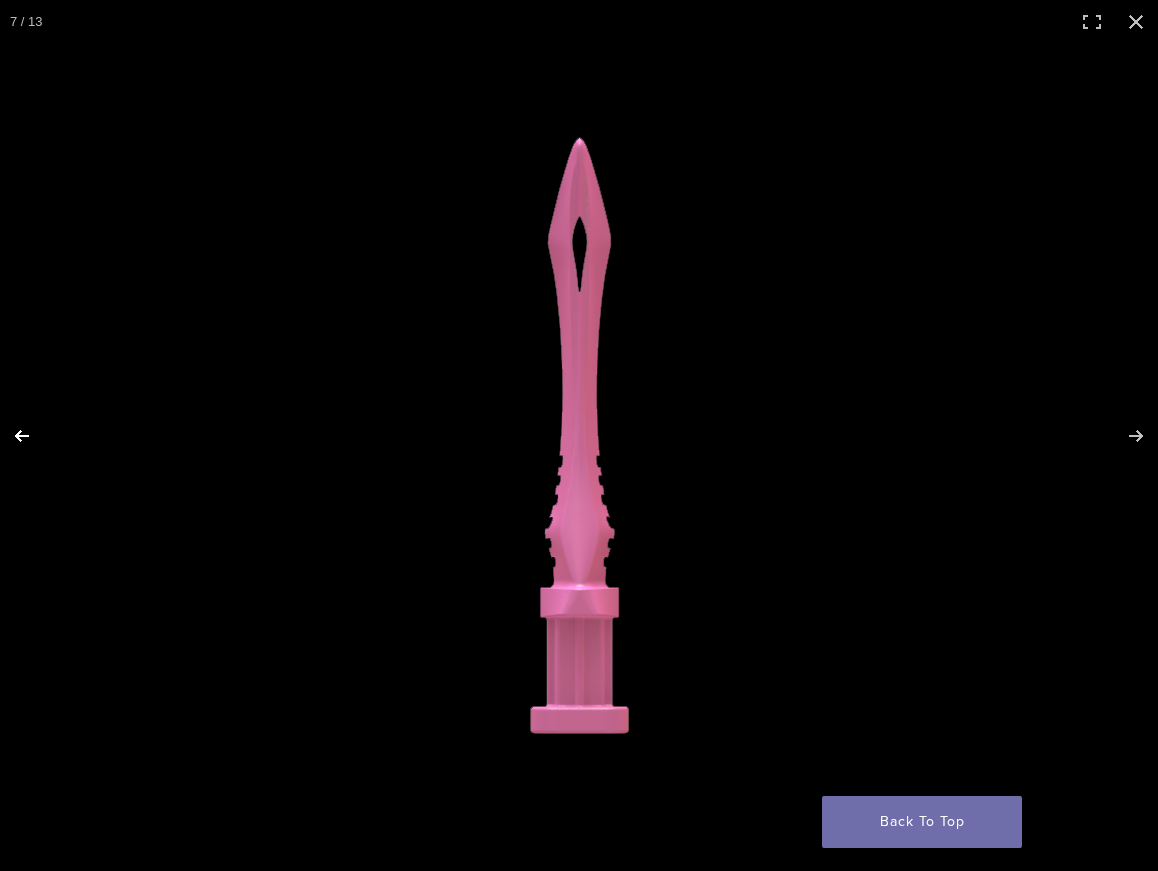 click at bounding box center [35, 436] 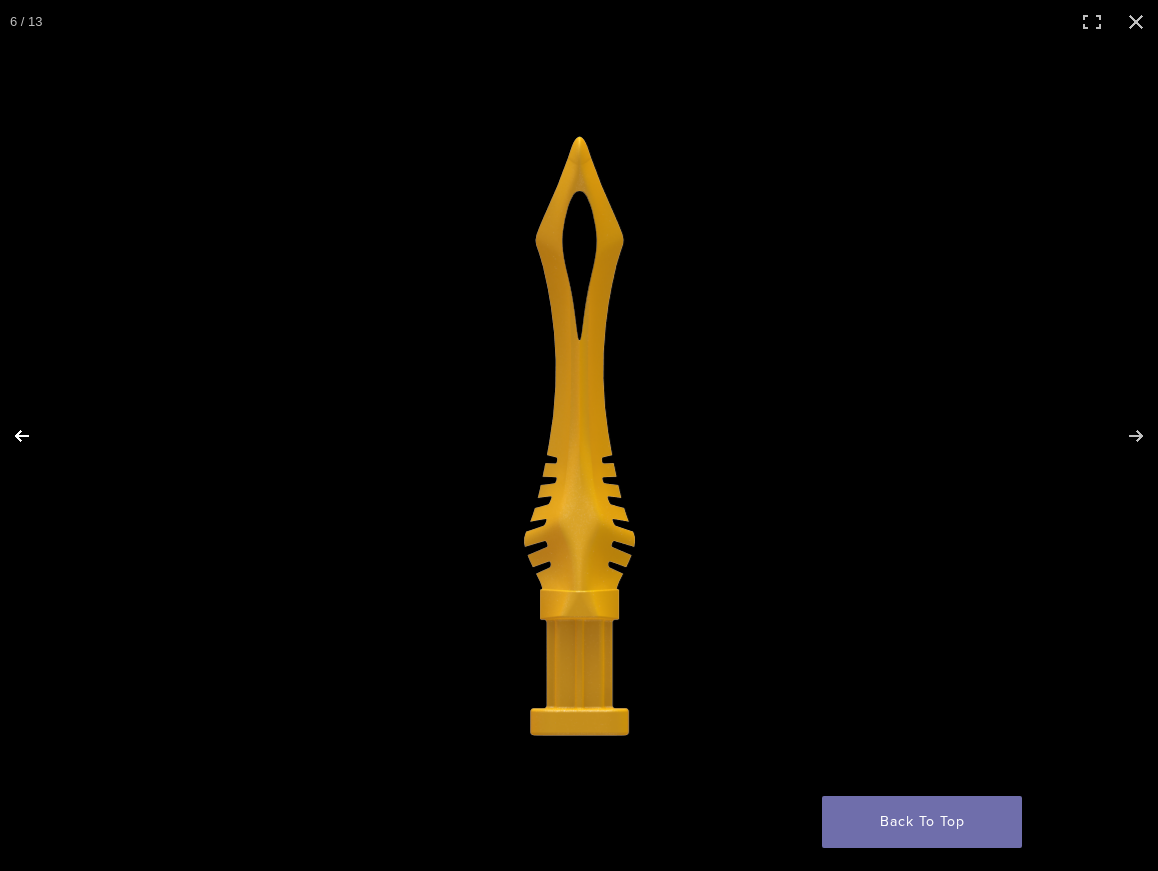 click at bounding box center [35, 436] 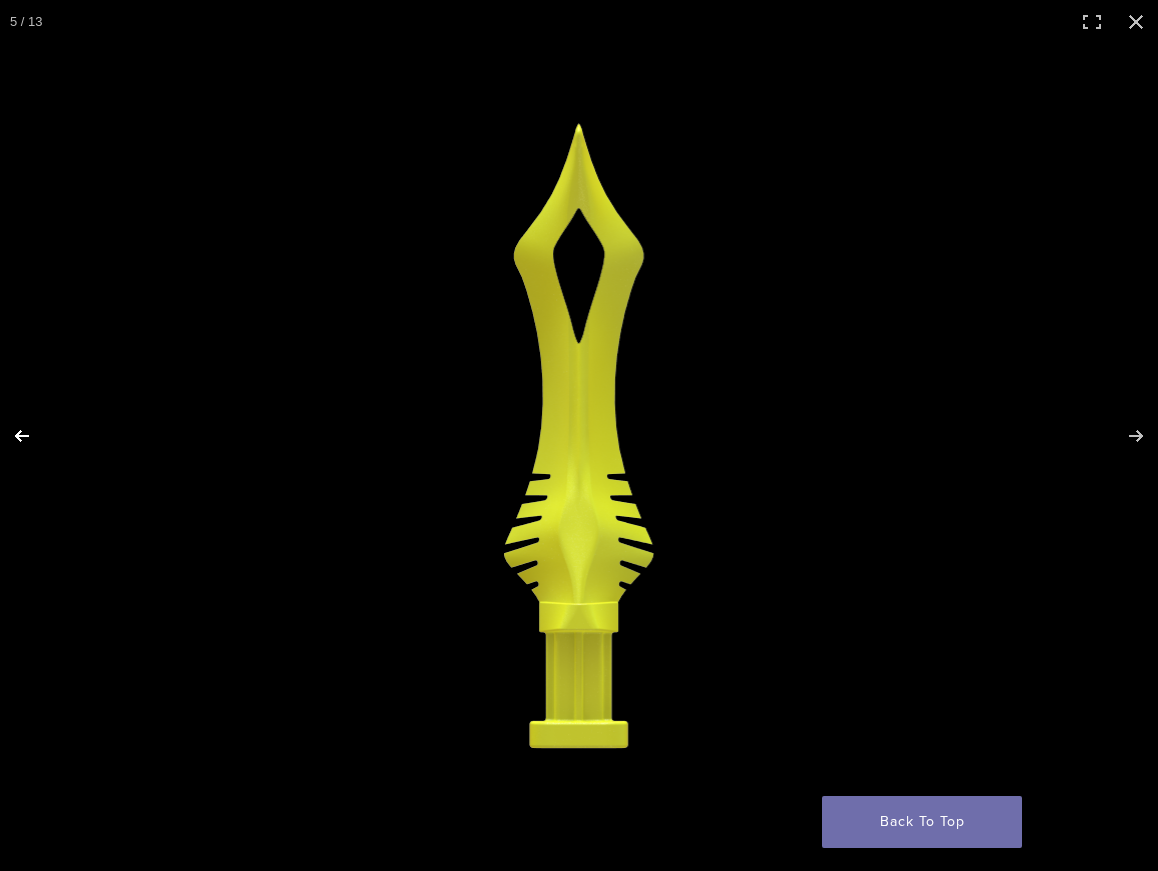 click at bounding box center [35, 436] 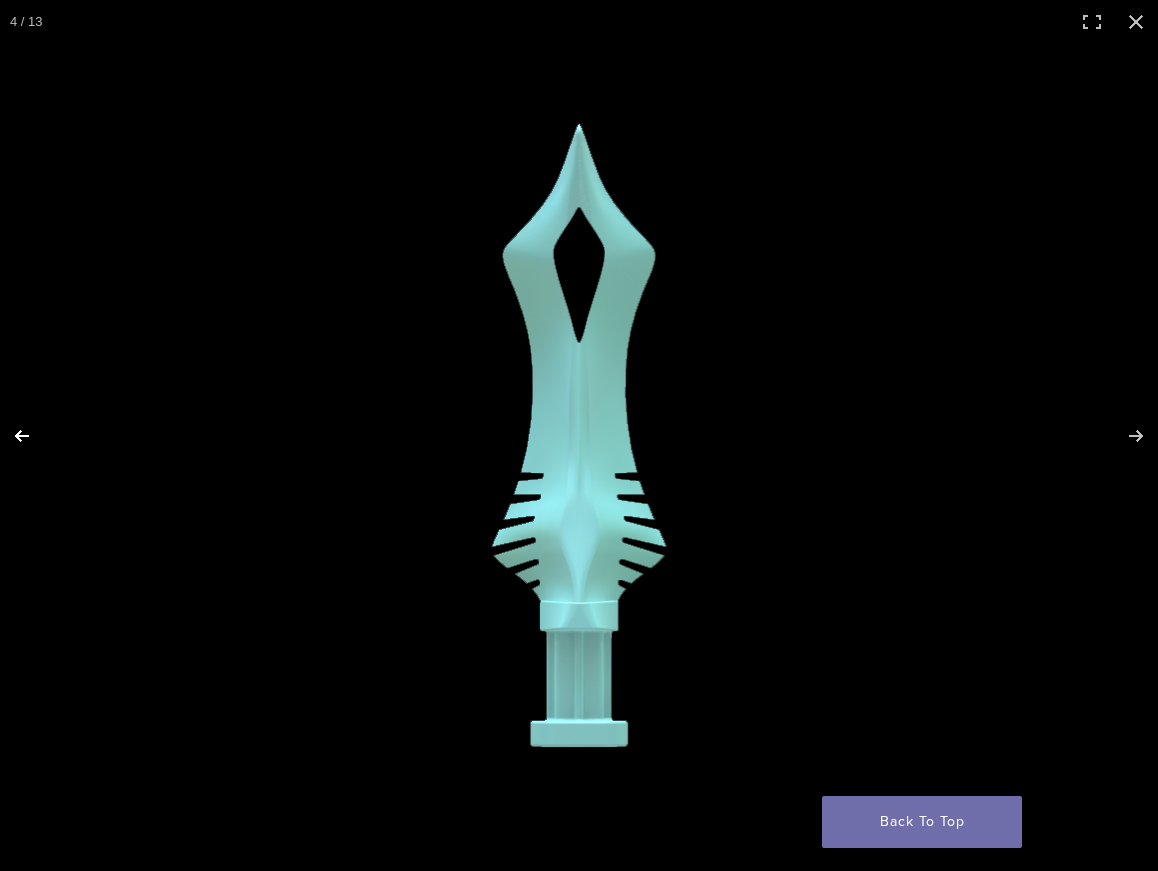 click at bounding box center [35, 436] 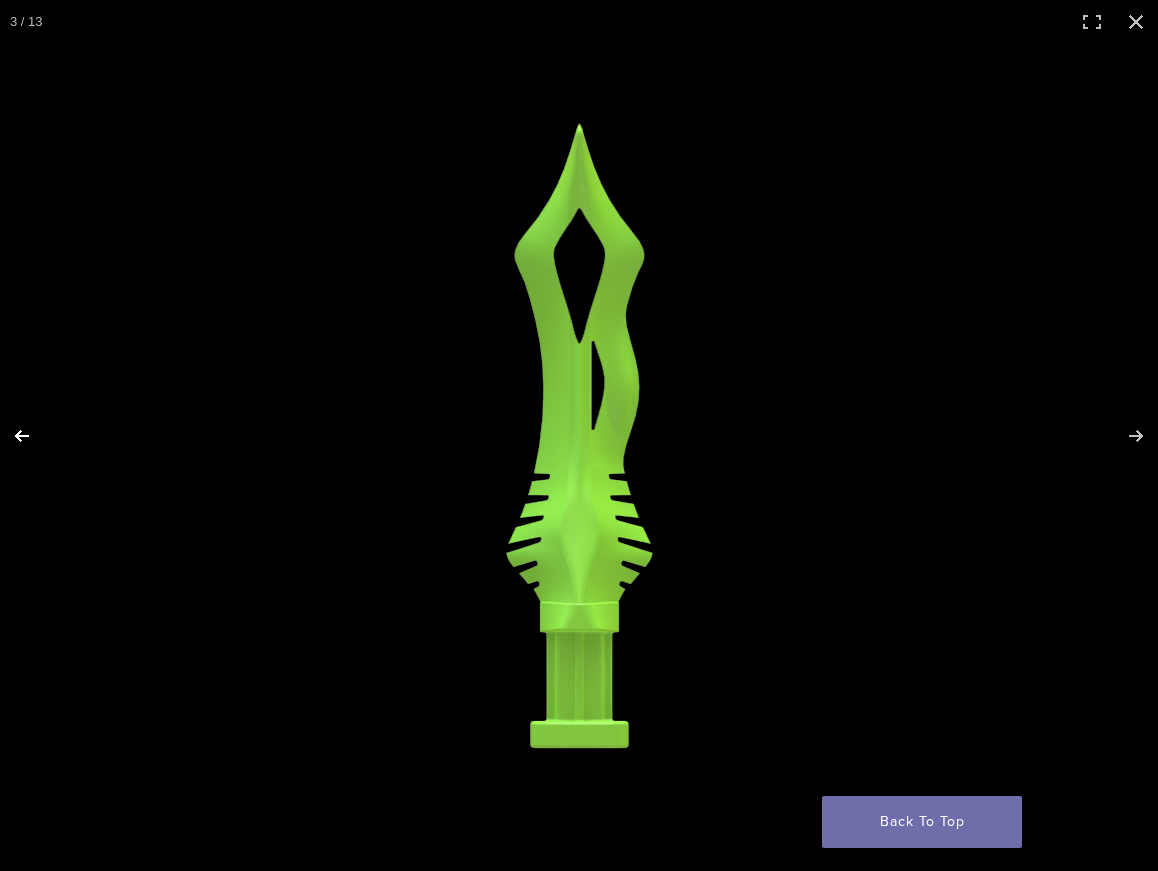 click at bounding box center [35, 436] 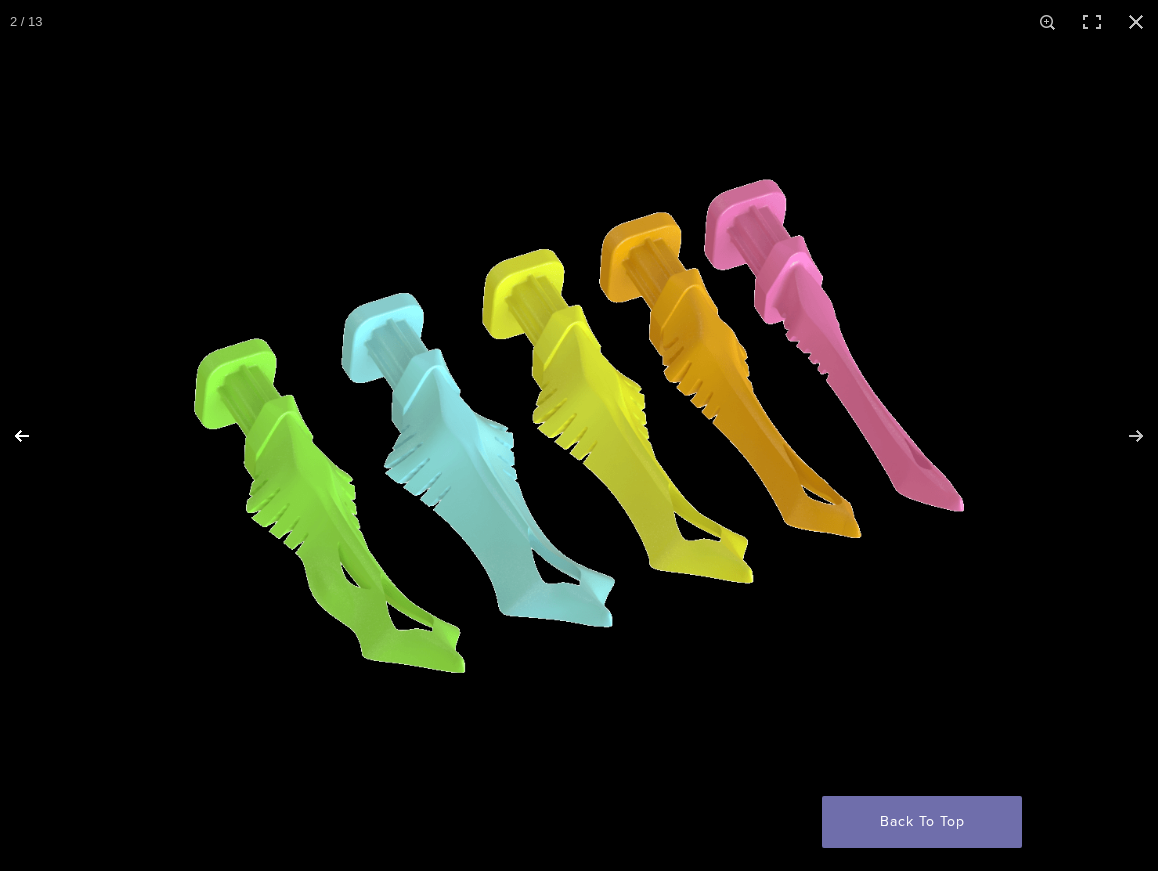 click at bounding box center (35, 436) 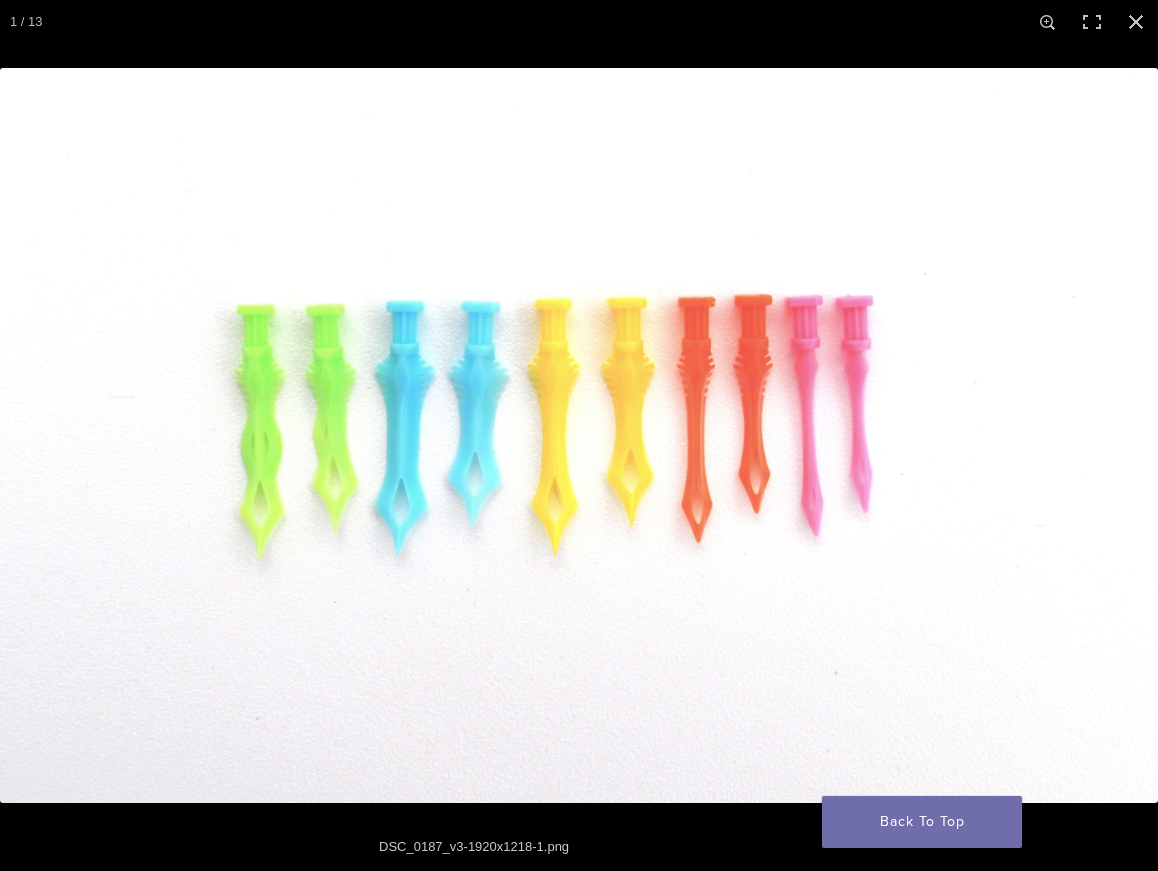 click at bounding box center (35, 436) 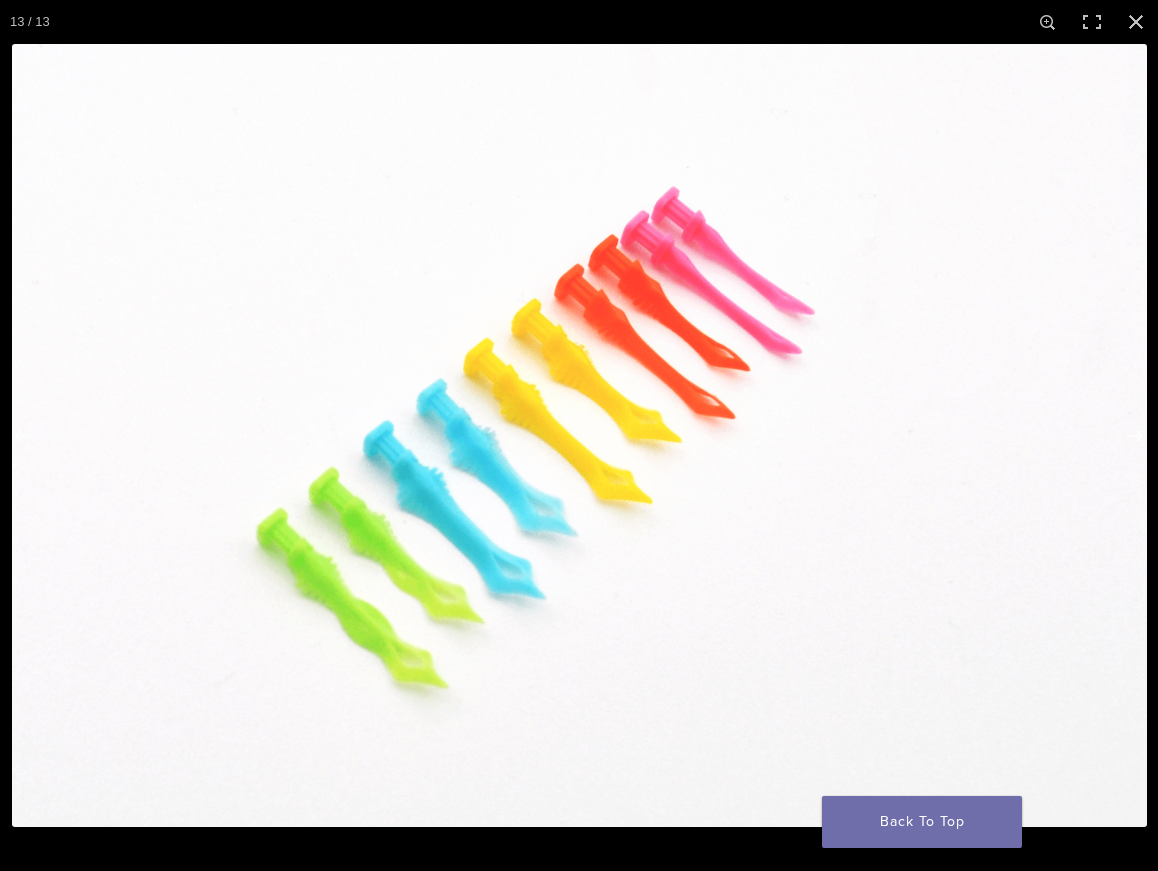 click at bounding box center (579, 435) 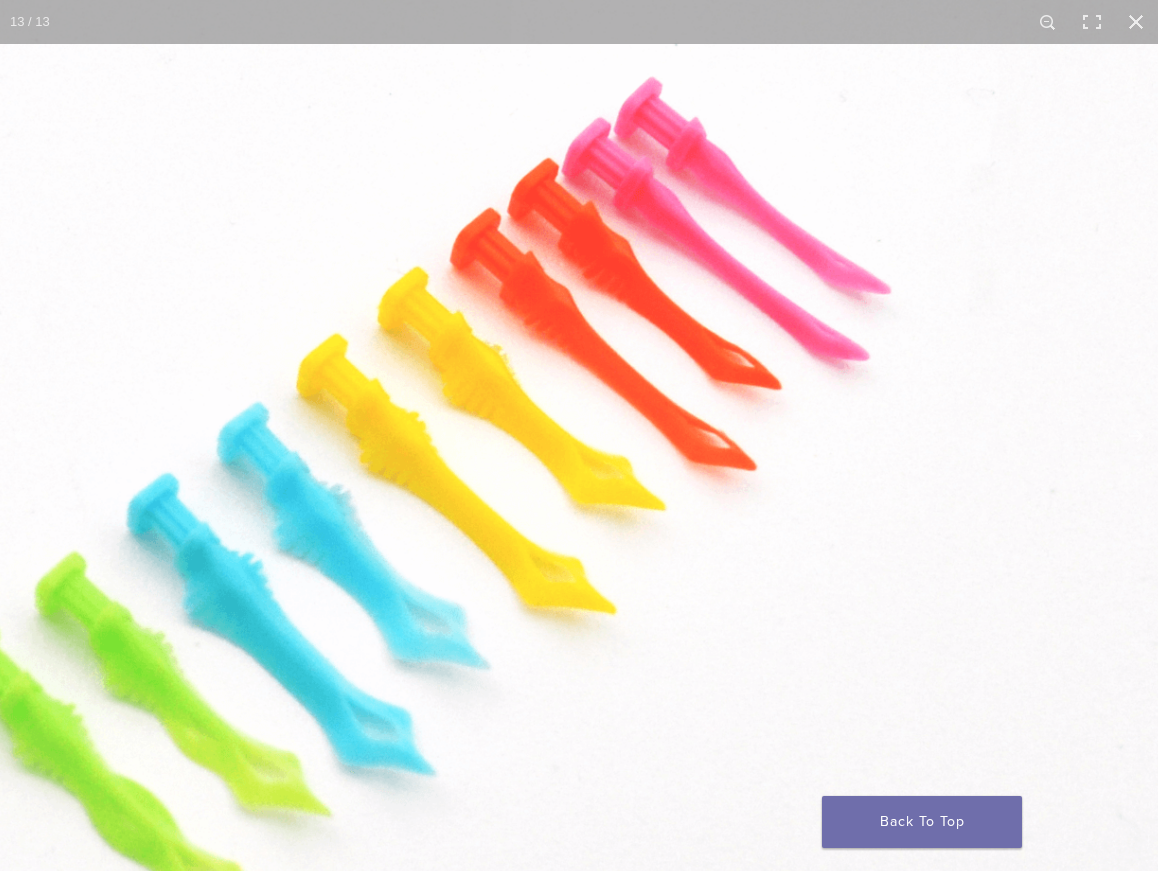 click at bounding box center [493, 498] 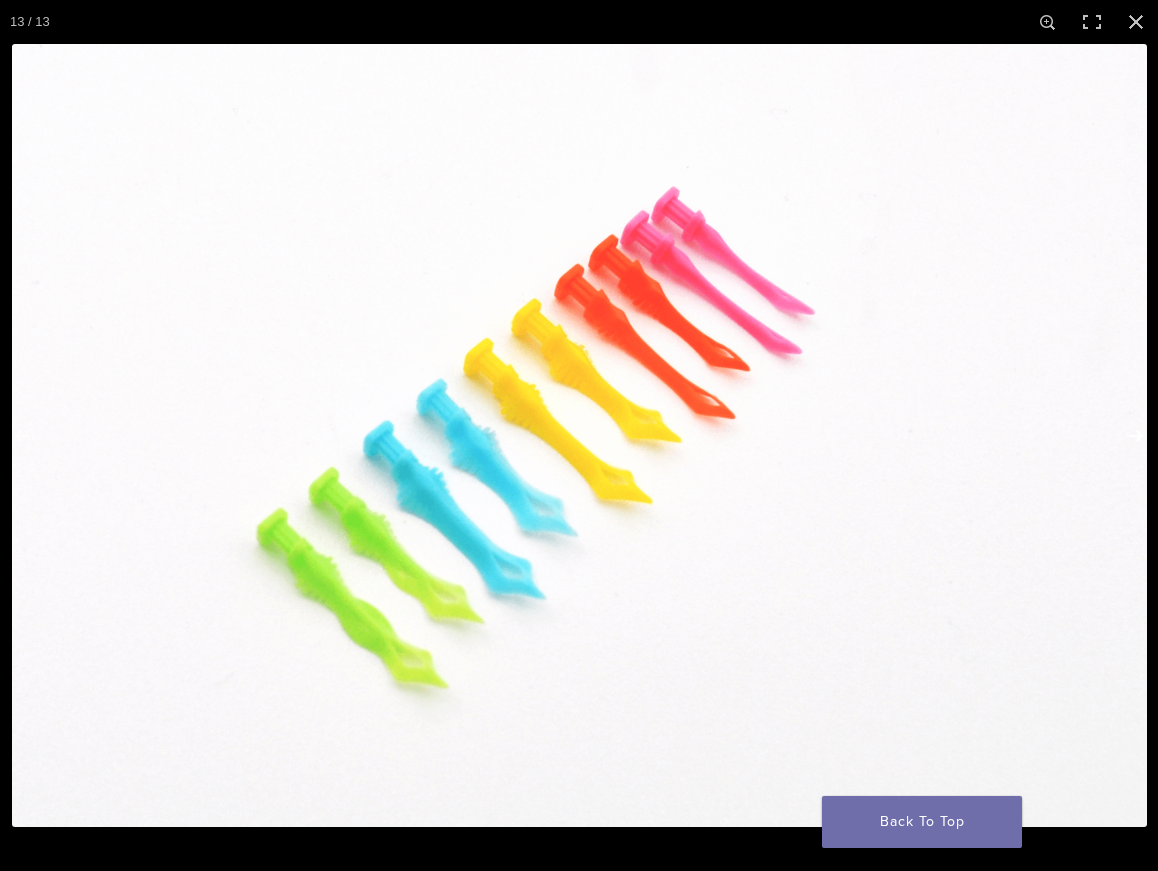 click at bounding box center [1123, 436] 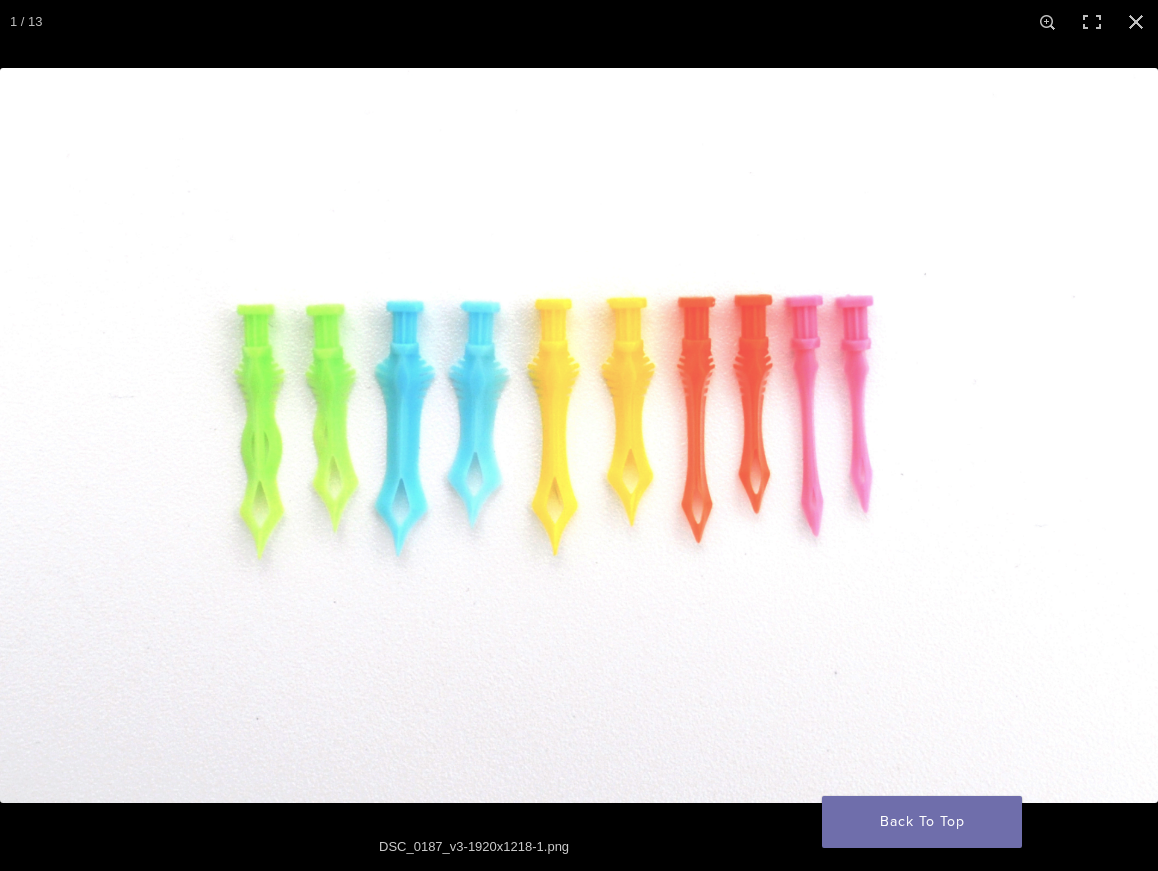 click at bounding box center (1123, 436) 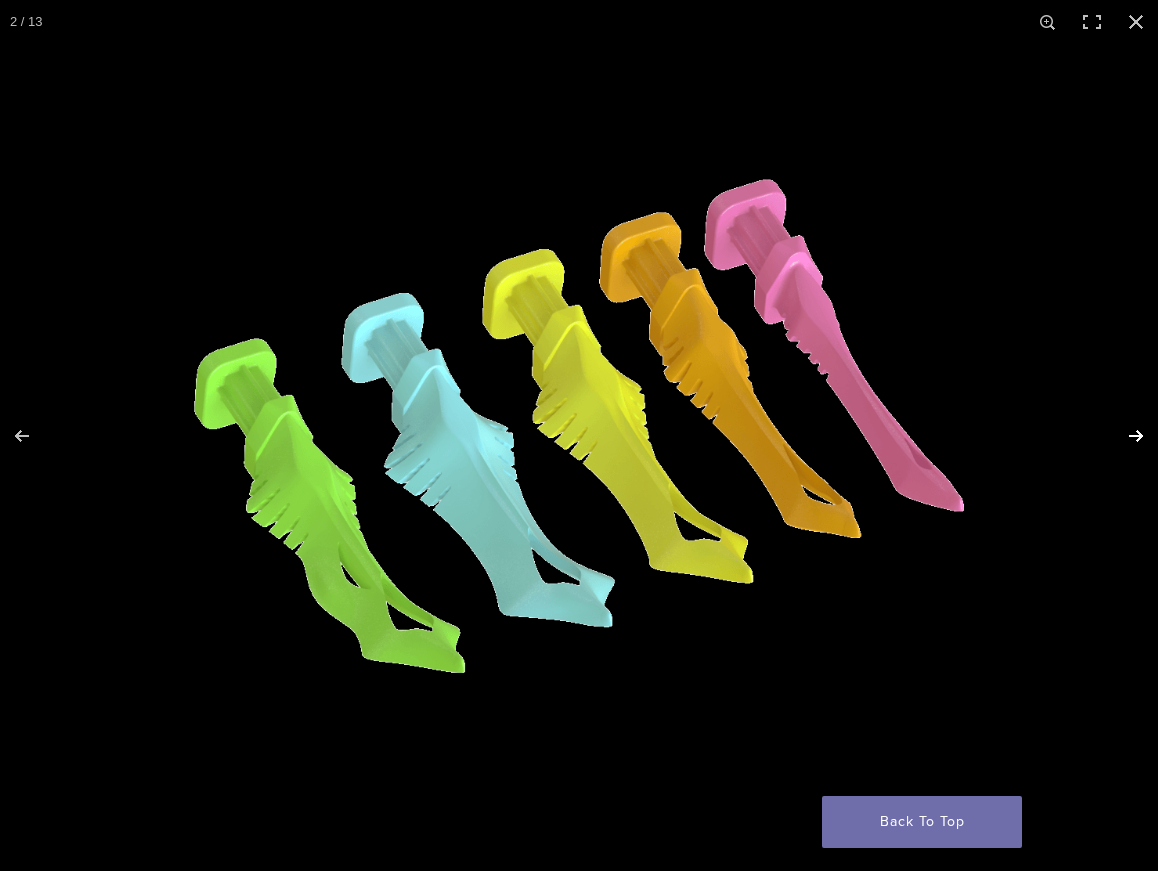 click at bounding box center (1123, 436) 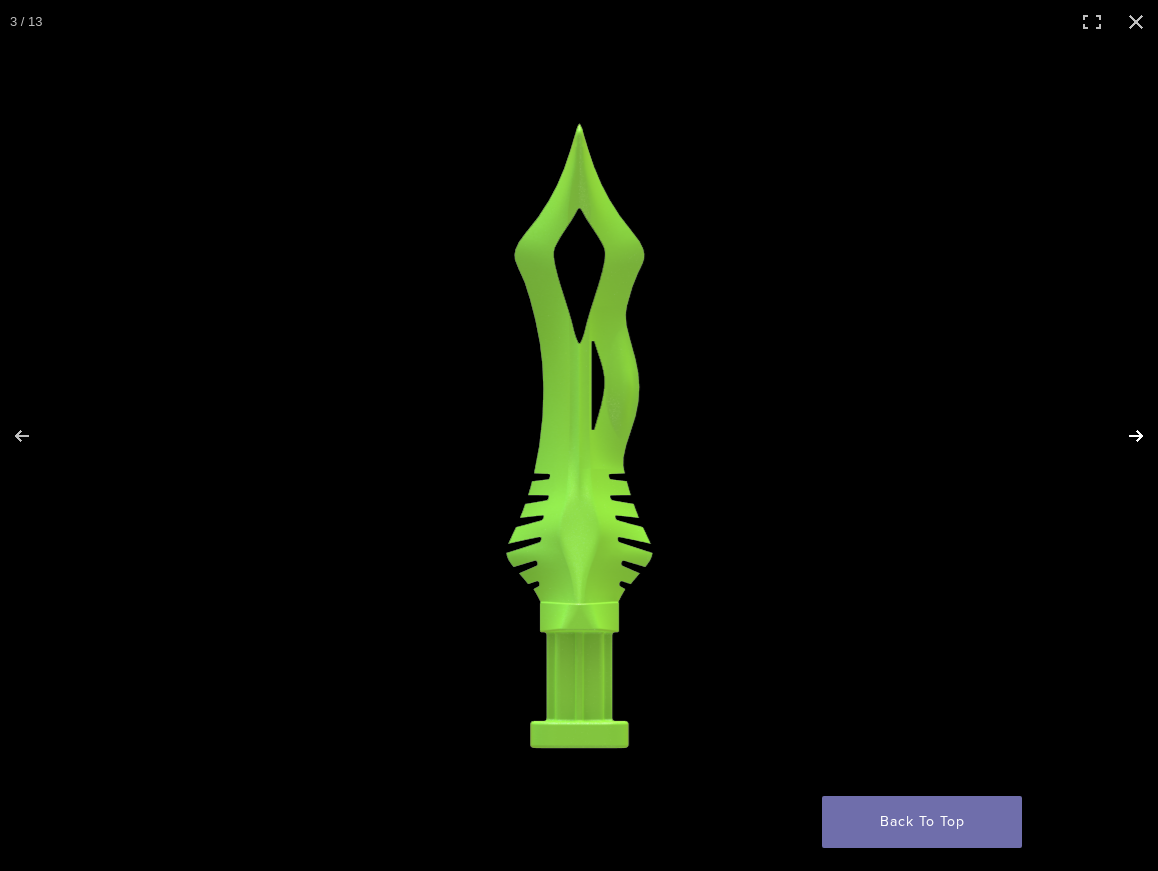 click at bounding box center (1123, 436) 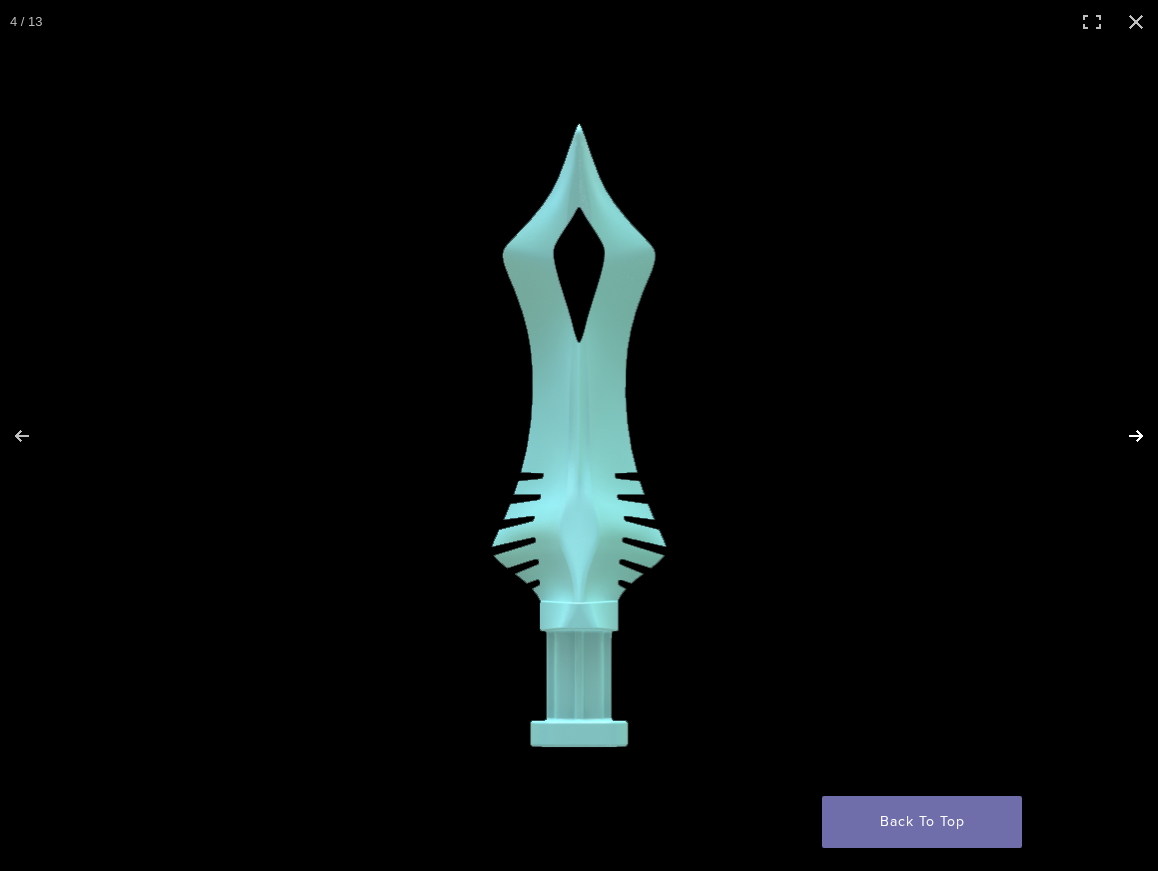 click at bounding box center (1123, 436) 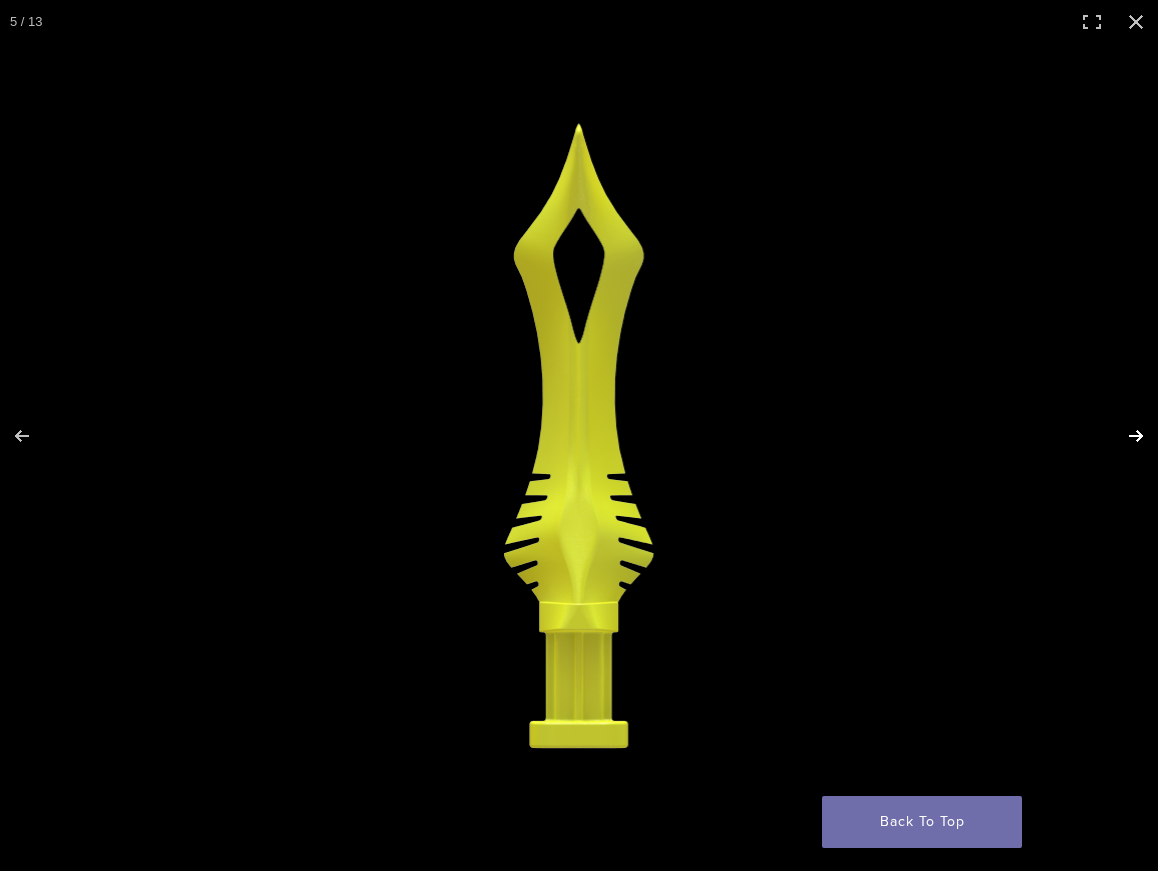 click at bounding box center [1123, 436] 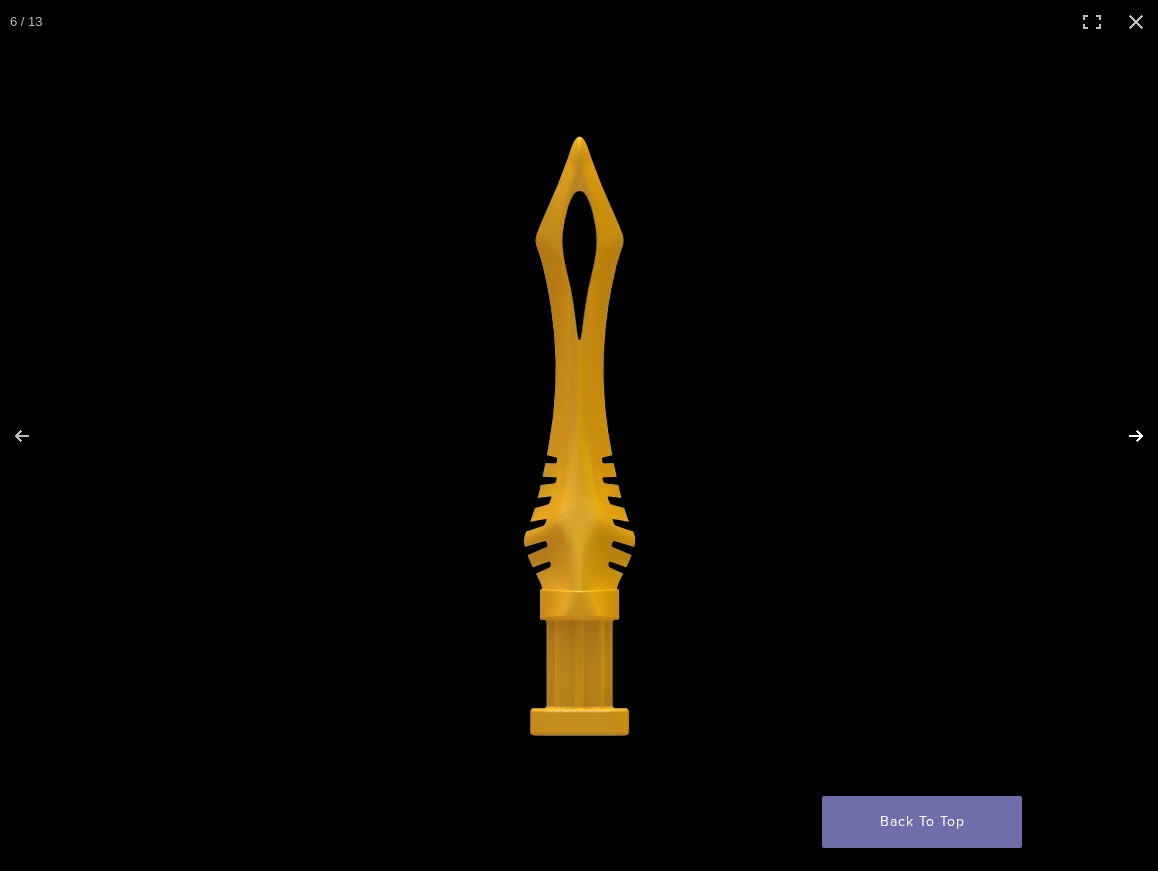click at bounding box center [1123, 436] 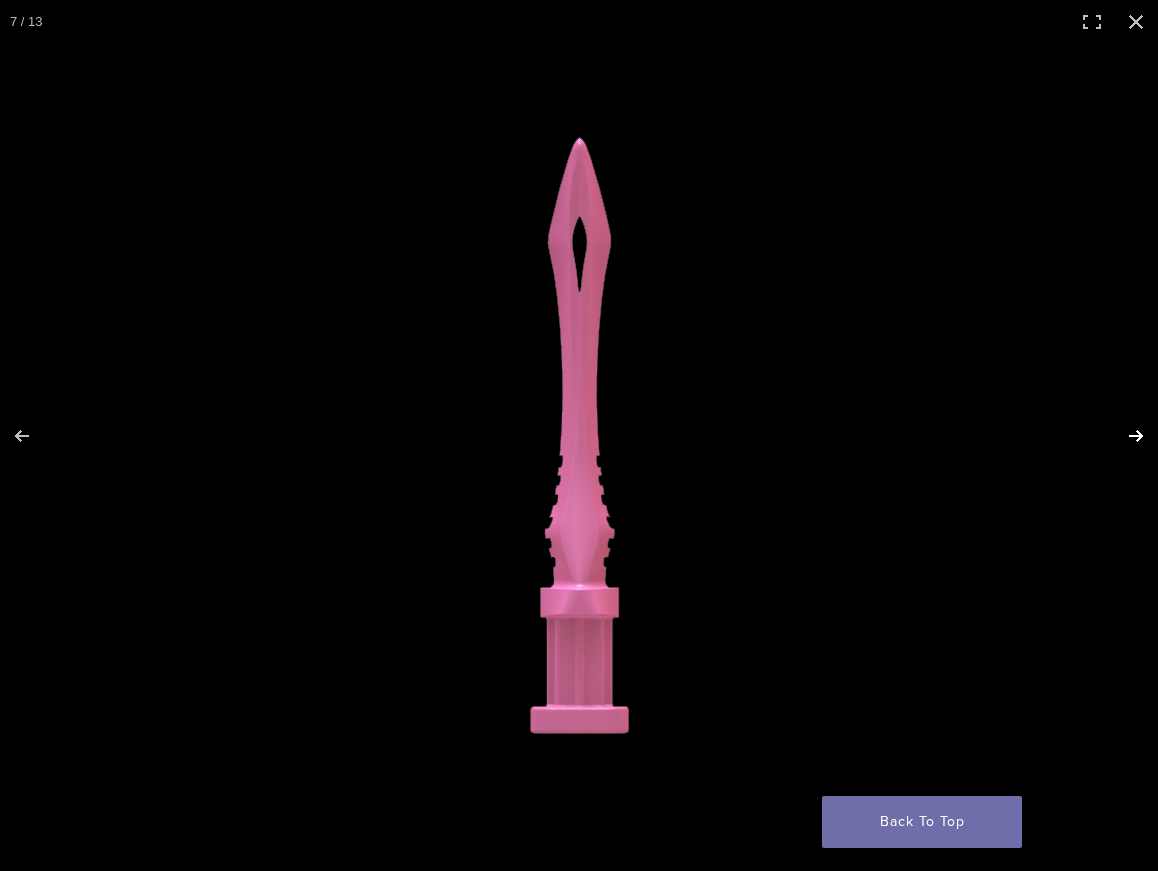 click at bounding box center (1123, 436) 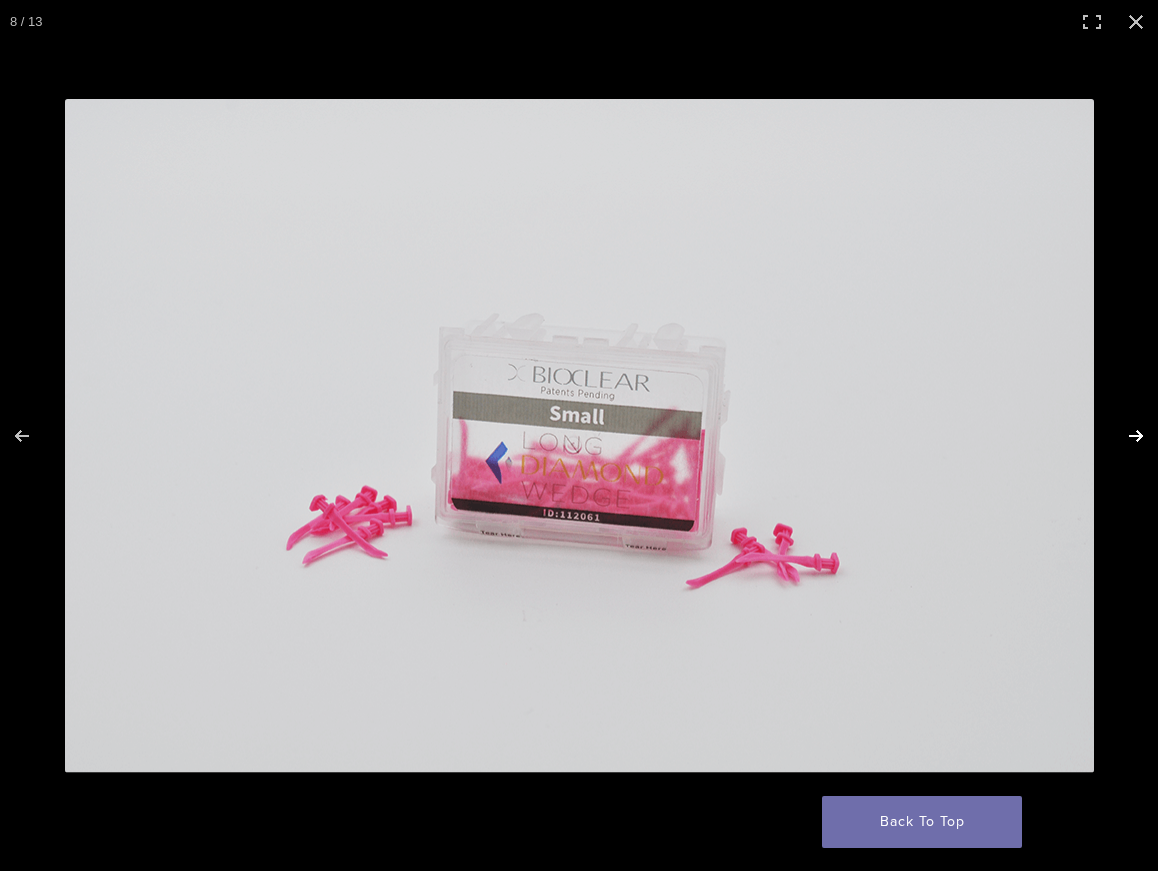 click at bounding box center [1123, 436] 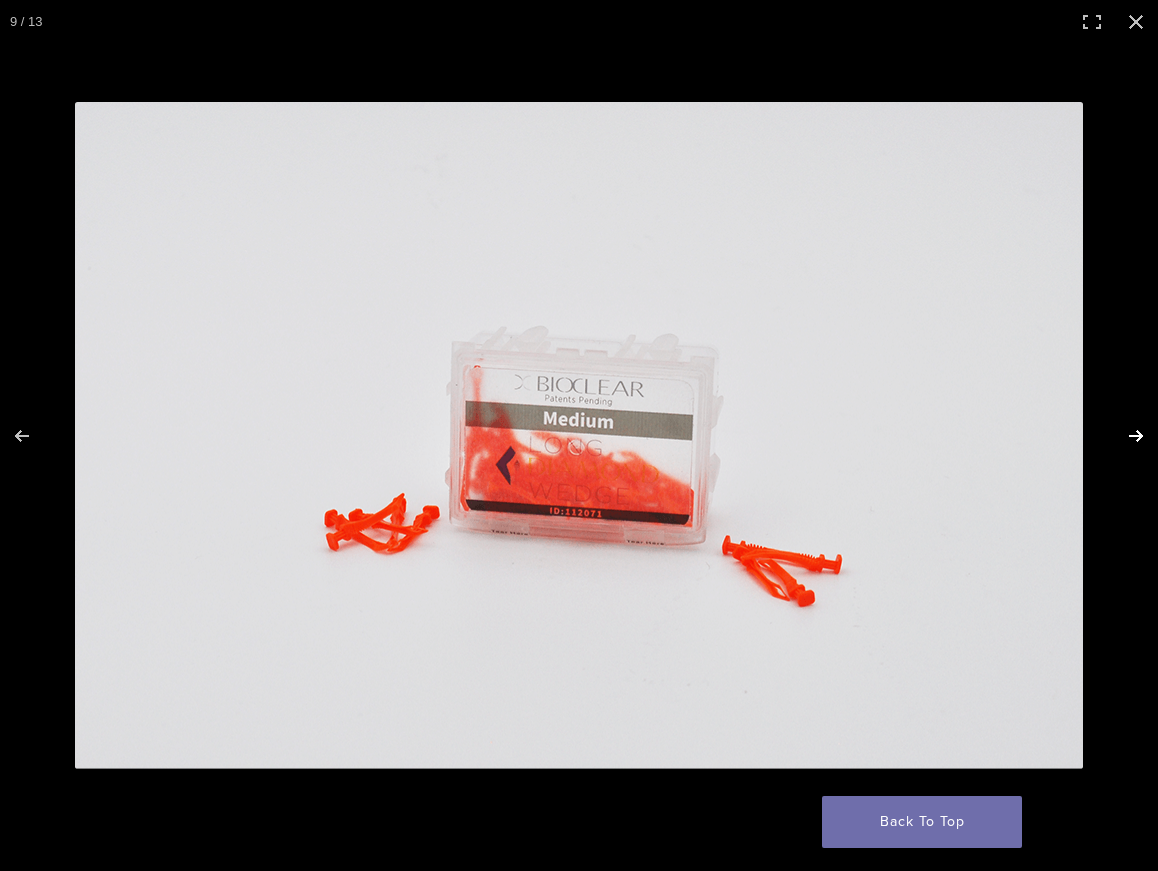 click at bounding box center [1123, 436] 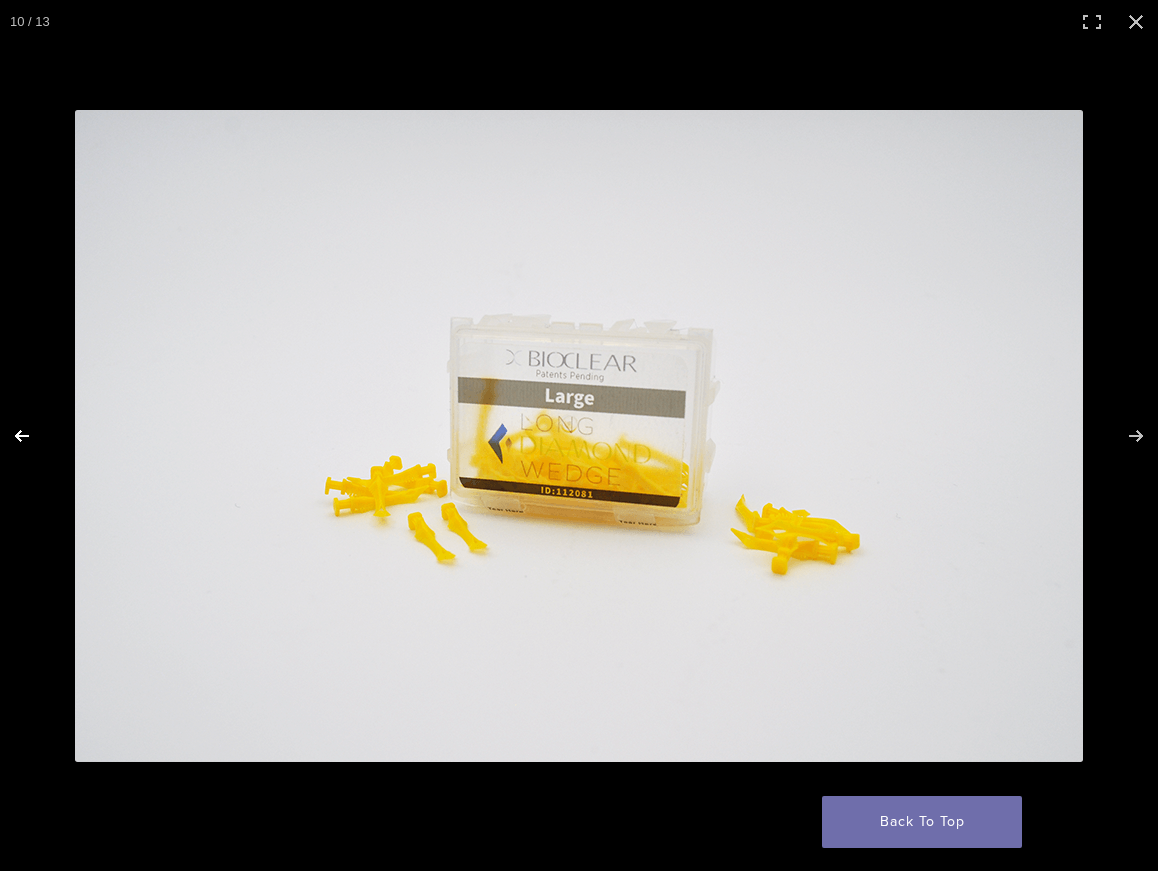click at bounding box center [35, 436] 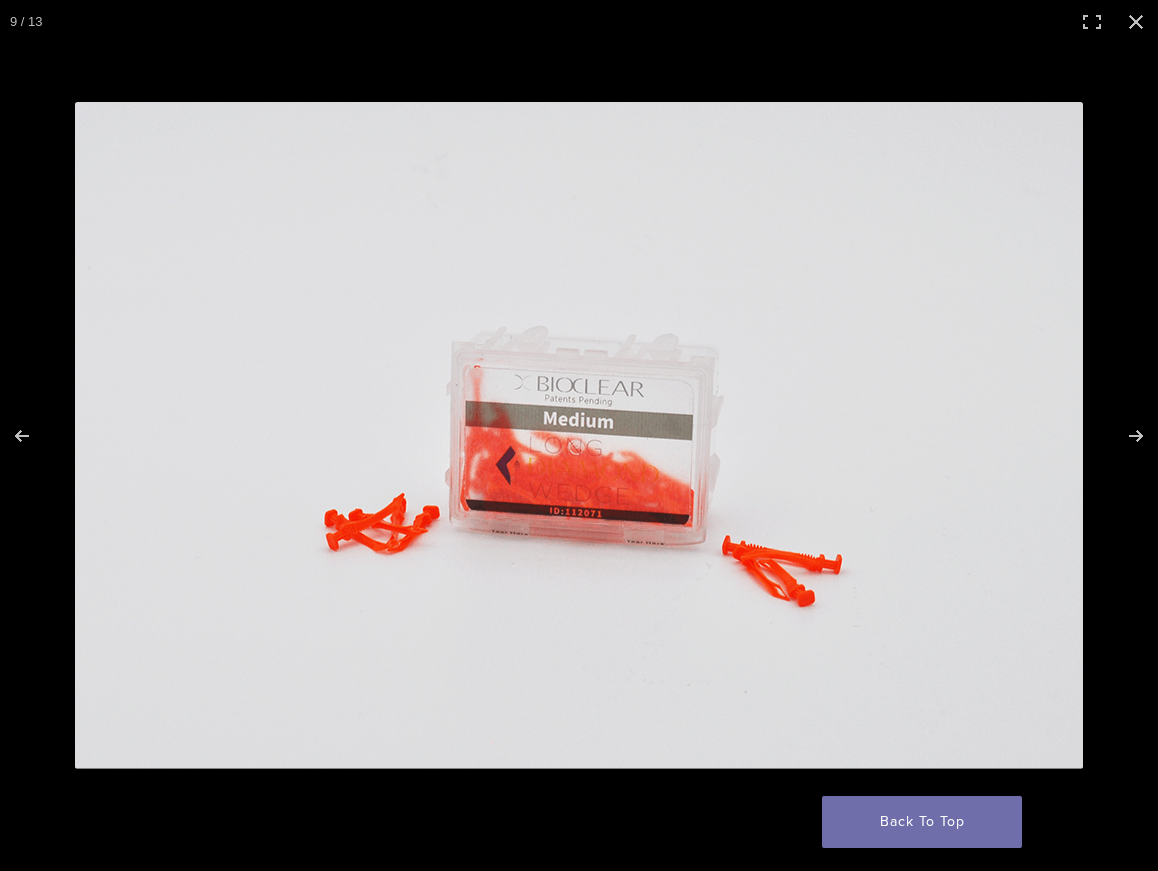 click at bounding box center (579, 435) 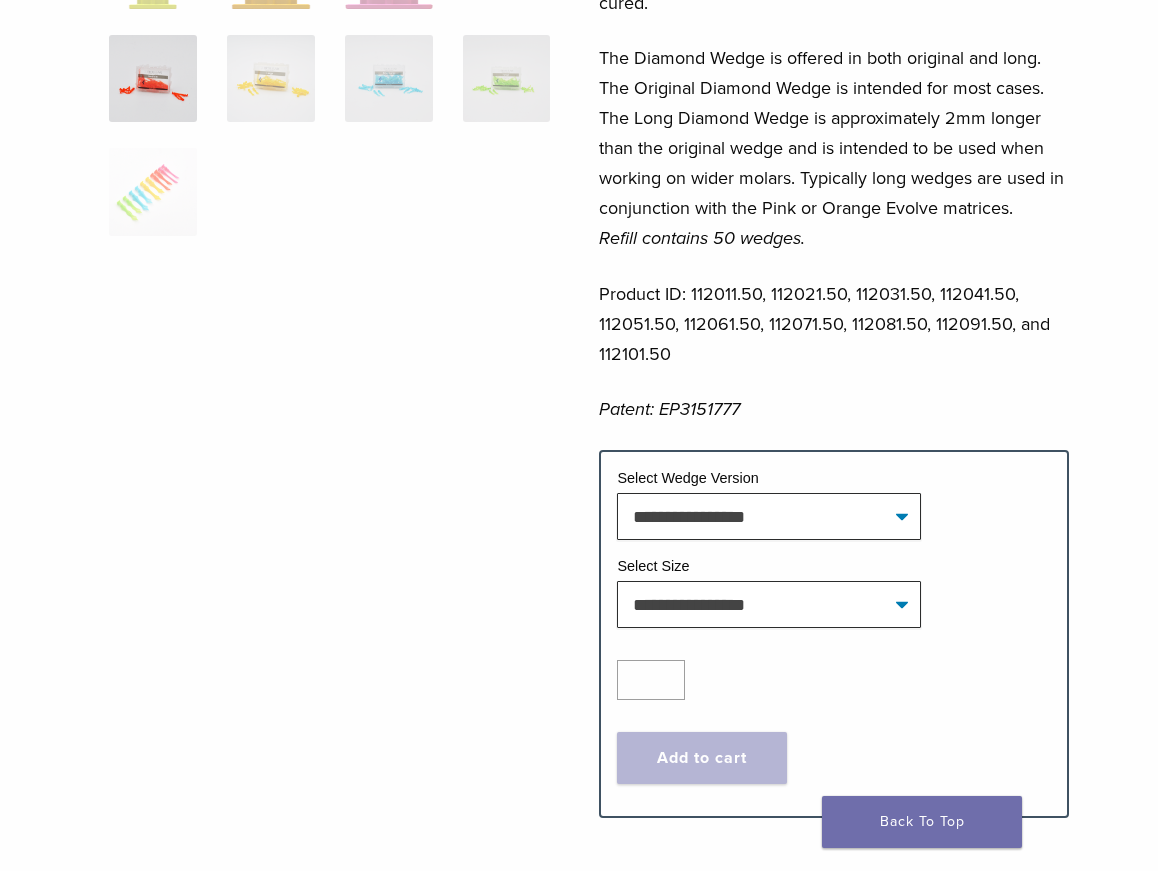 scroll, scrollTop: 800, scrollLeft: 0, axis: vertical 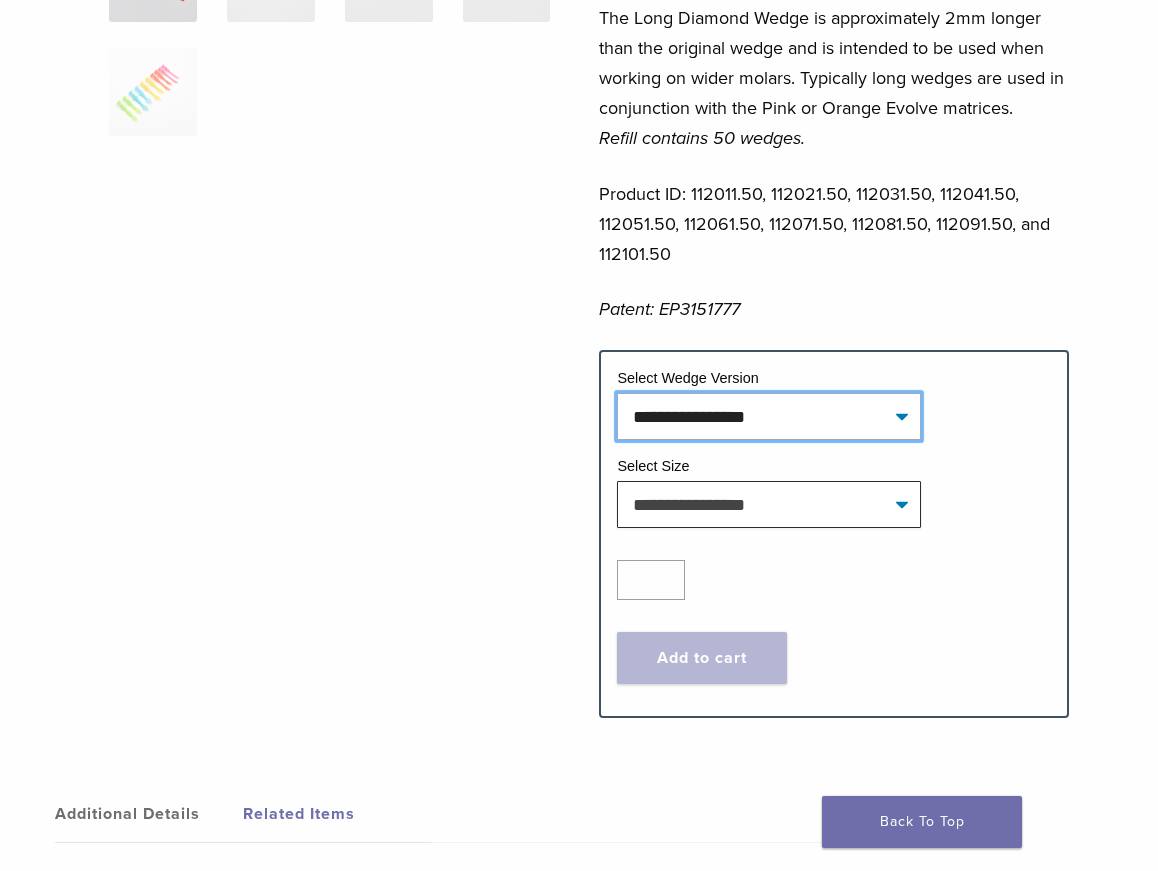 click on "**********" at bounding box center [769, 416] 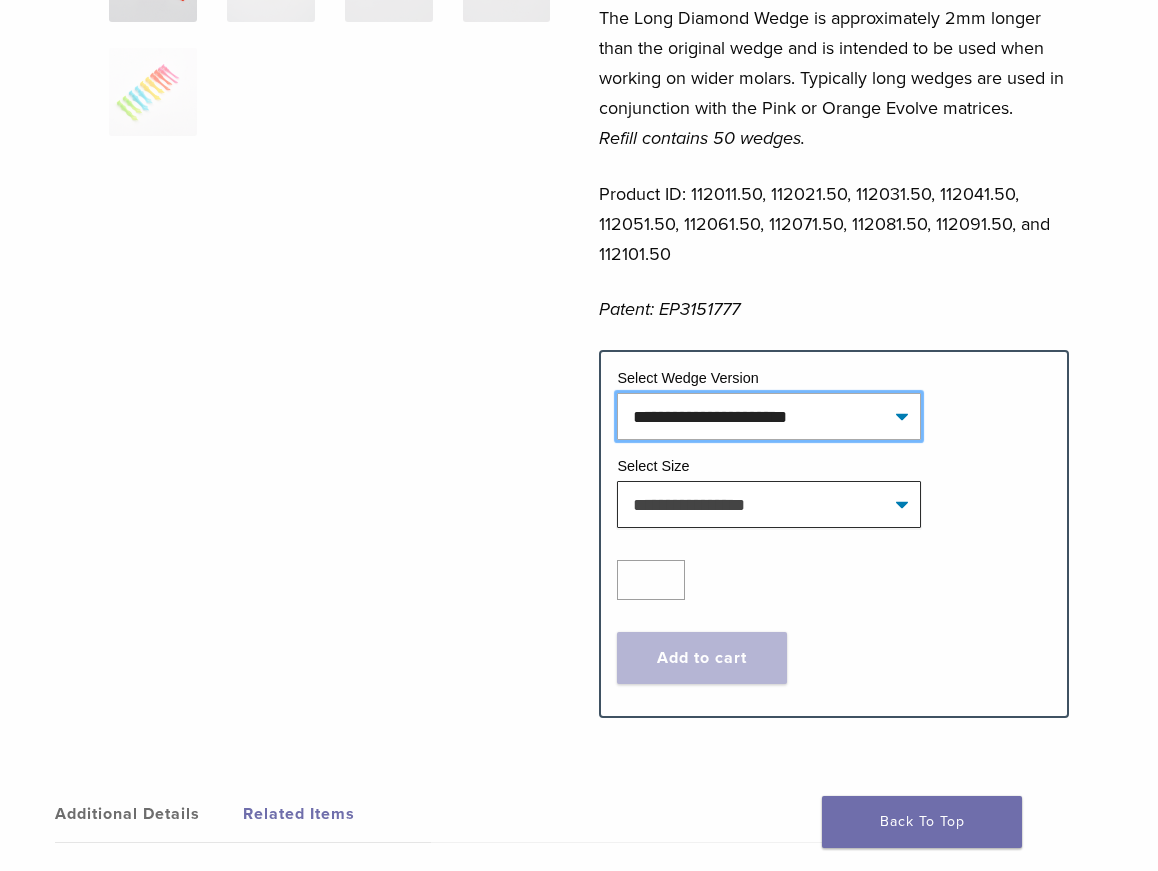 click on "**********" at bounding box center [769, 416] 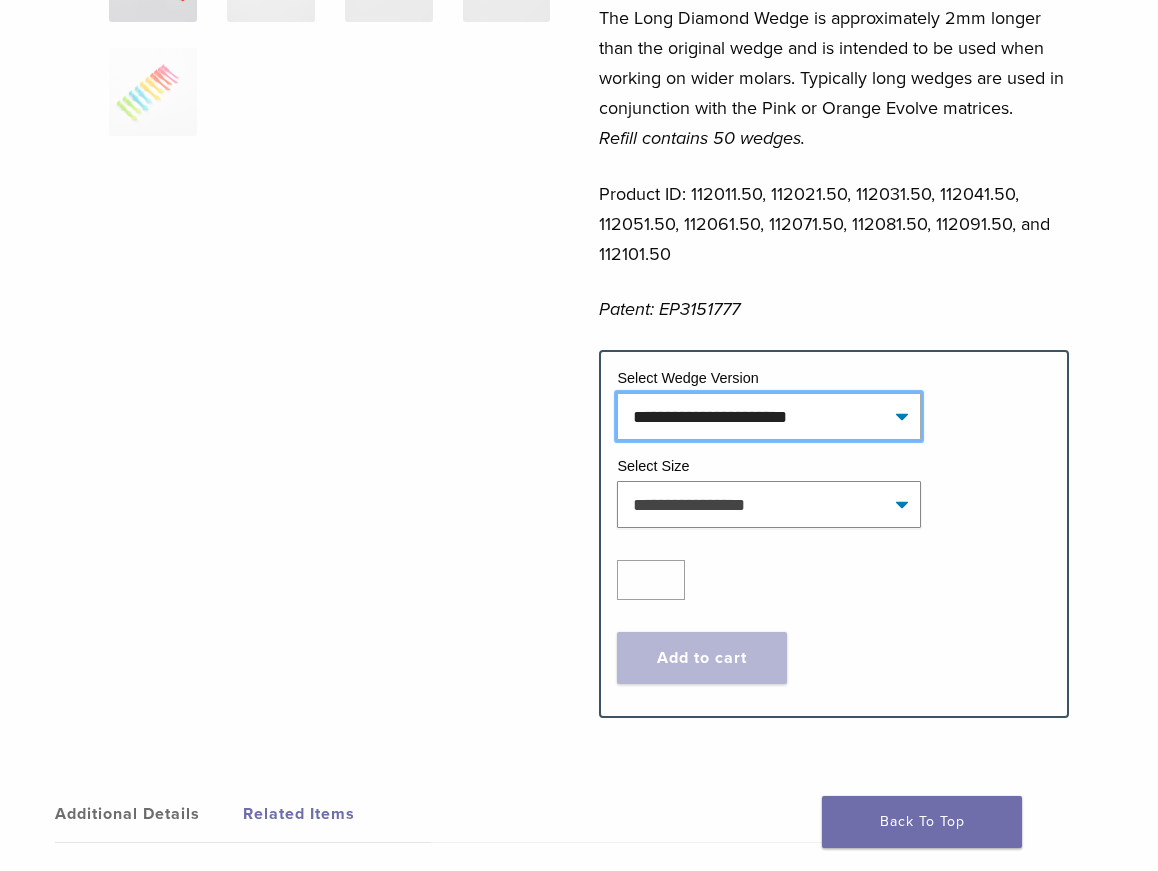 select on "**********" 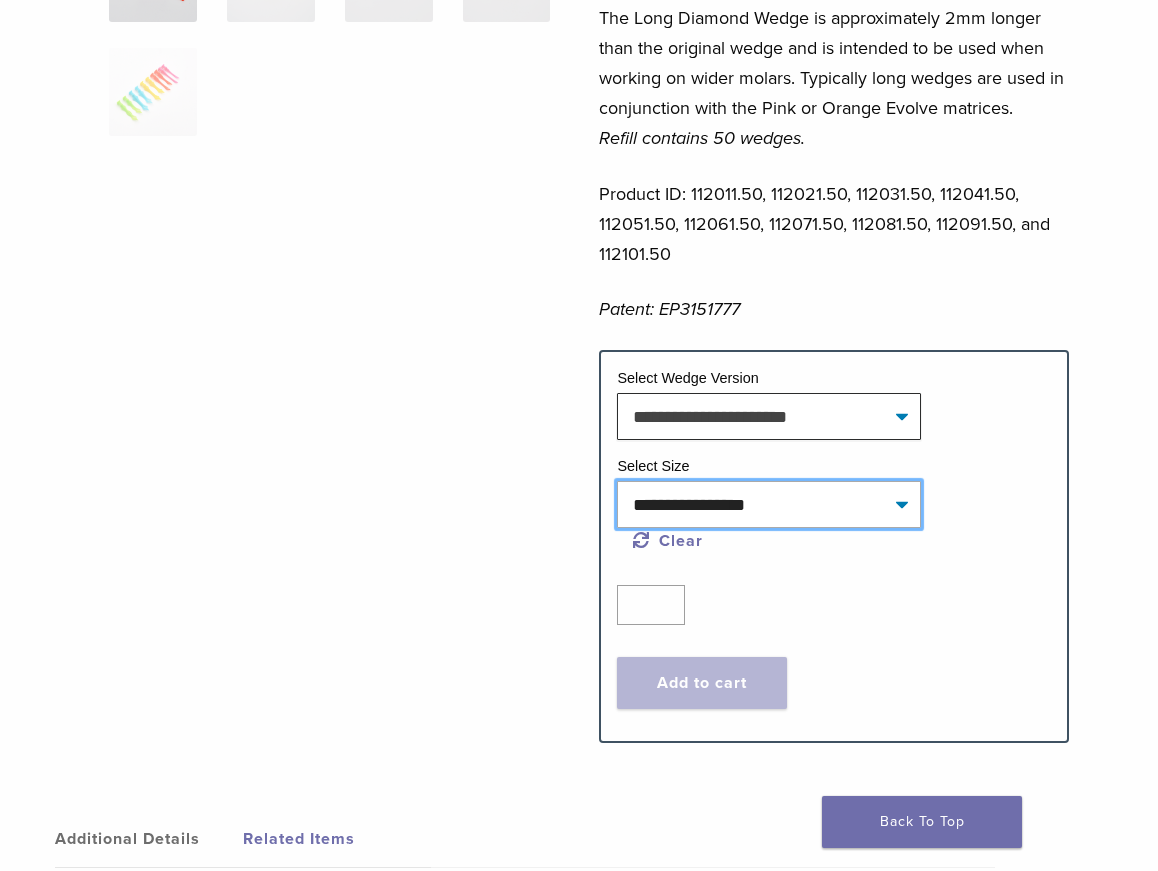 click on "**********" at bounding box center (769, 504) 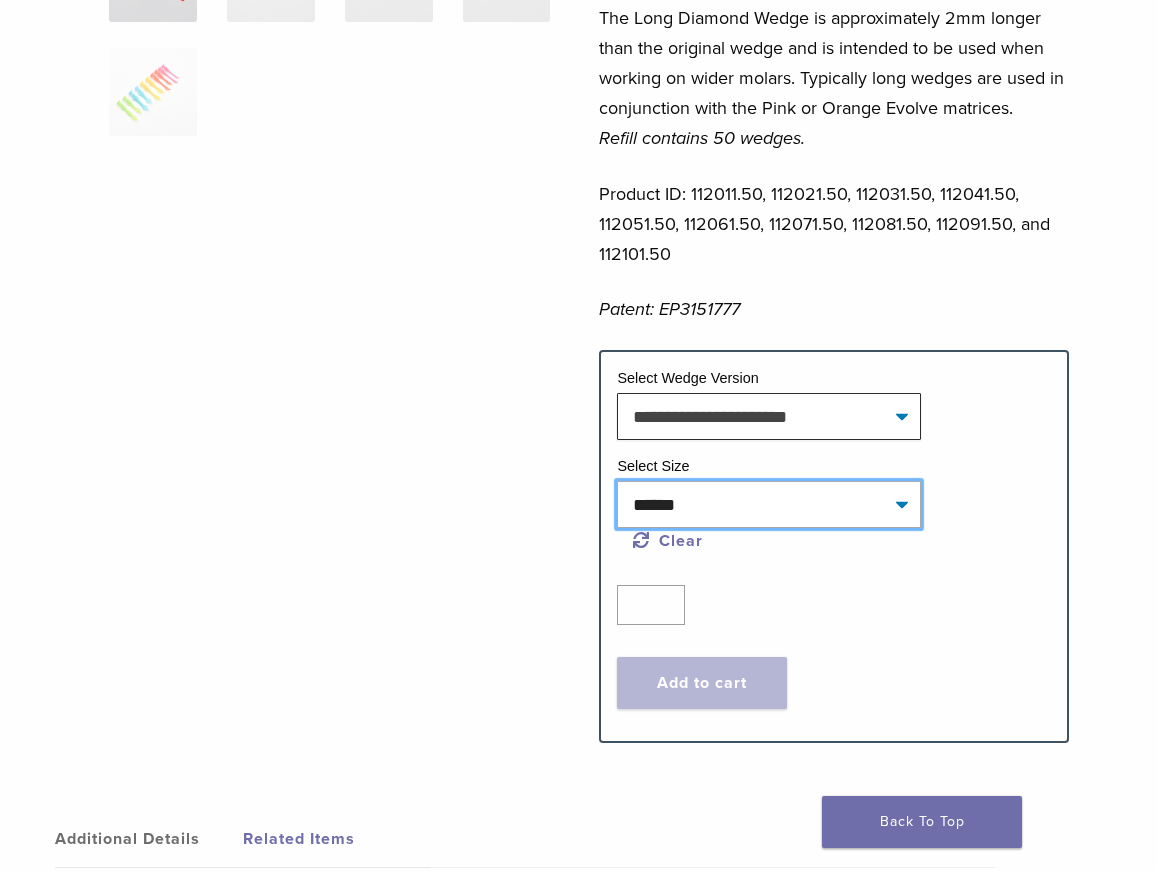 click on "**********" at bounding box center (769, 504) 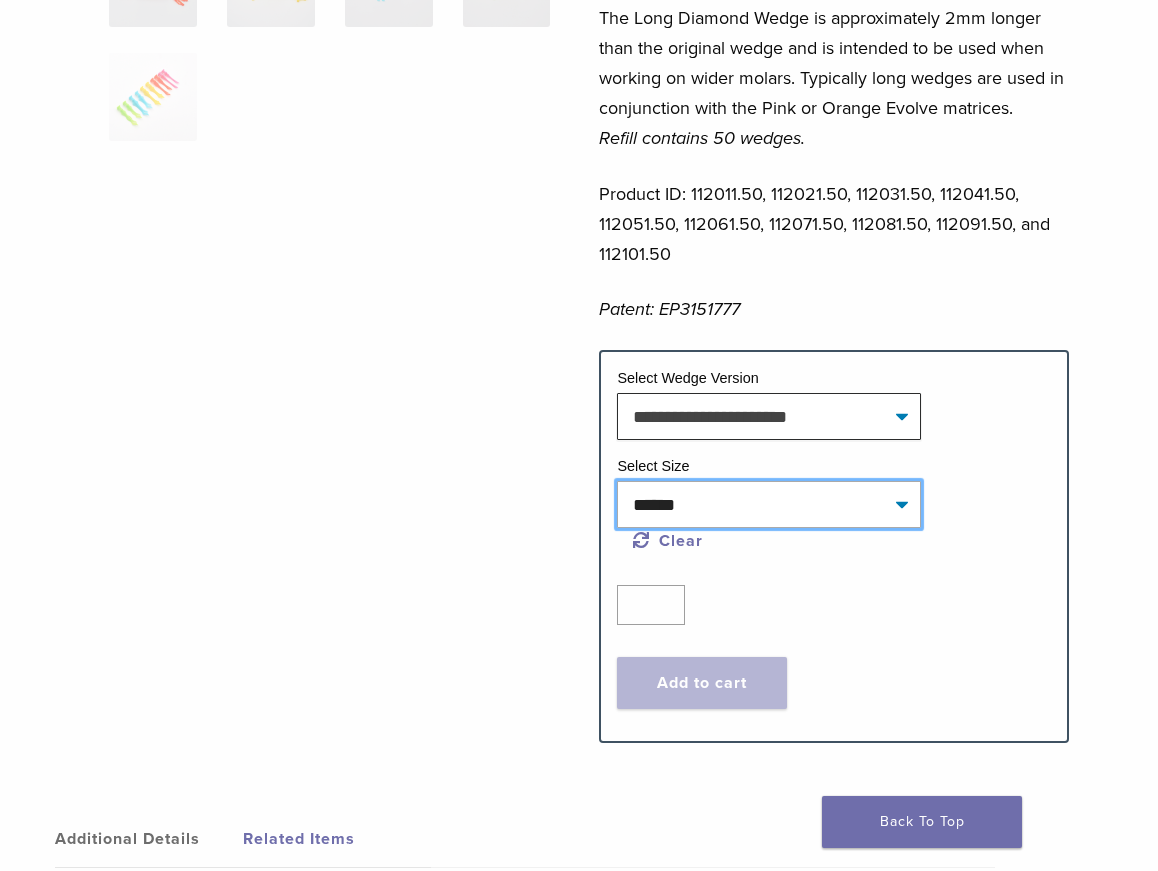 scroll, scrollTop: 805, scrollLeft: 0, axis: vertical 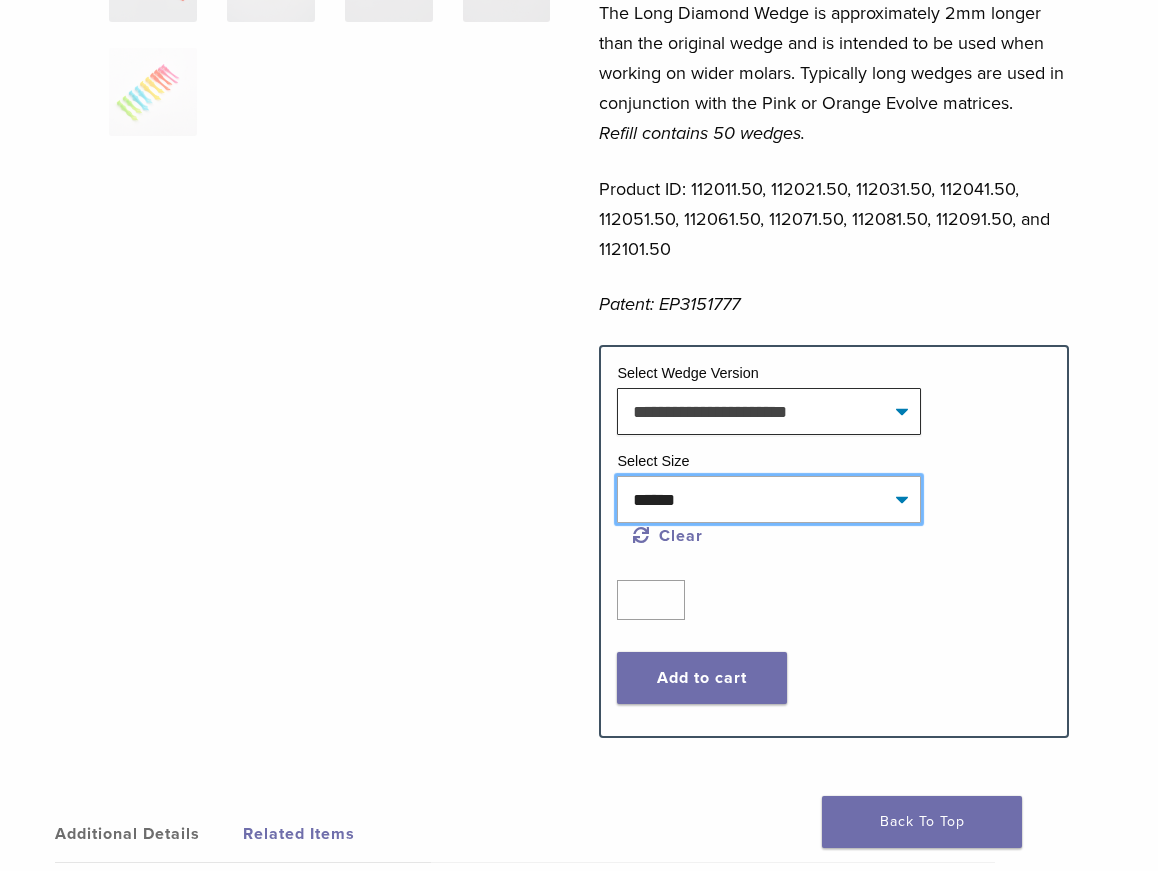 click on "**********" at bounding box center (769, 499) 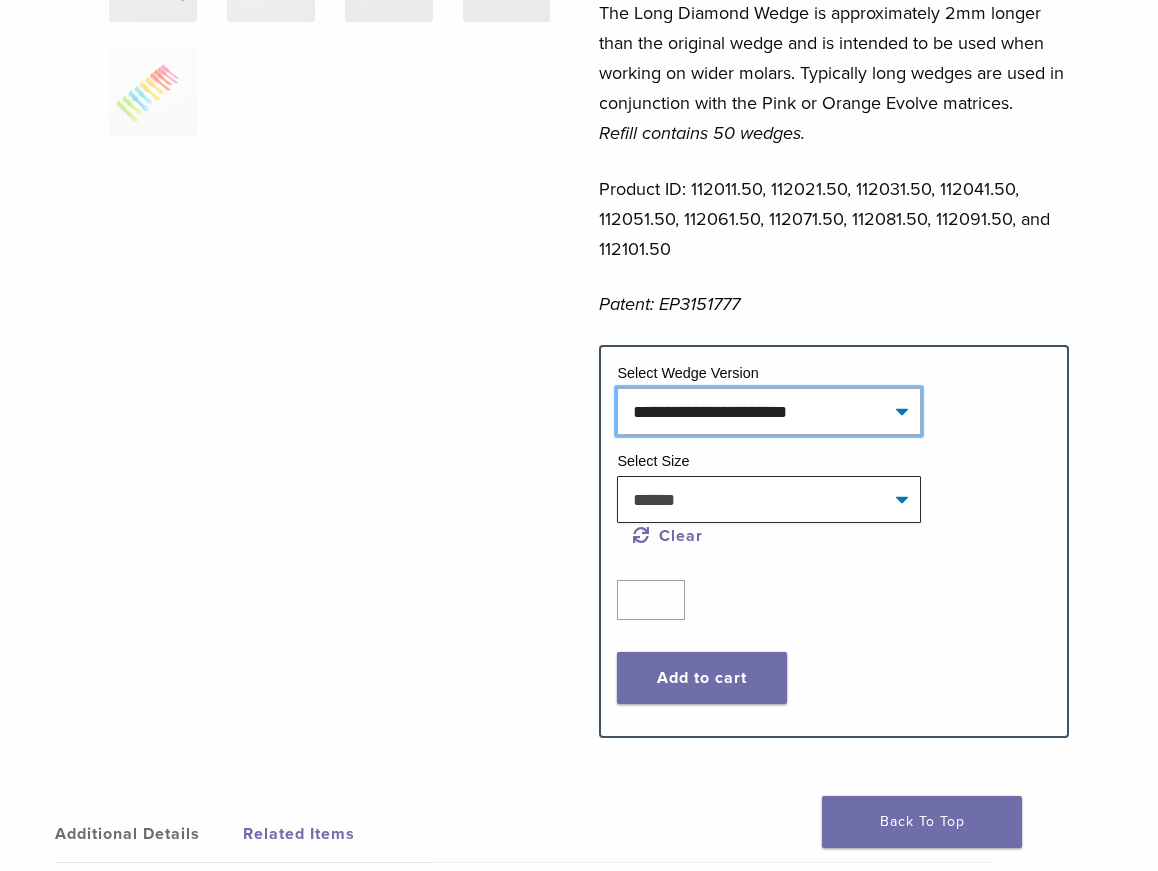 click on "**********" at bounding box center [769, 411] 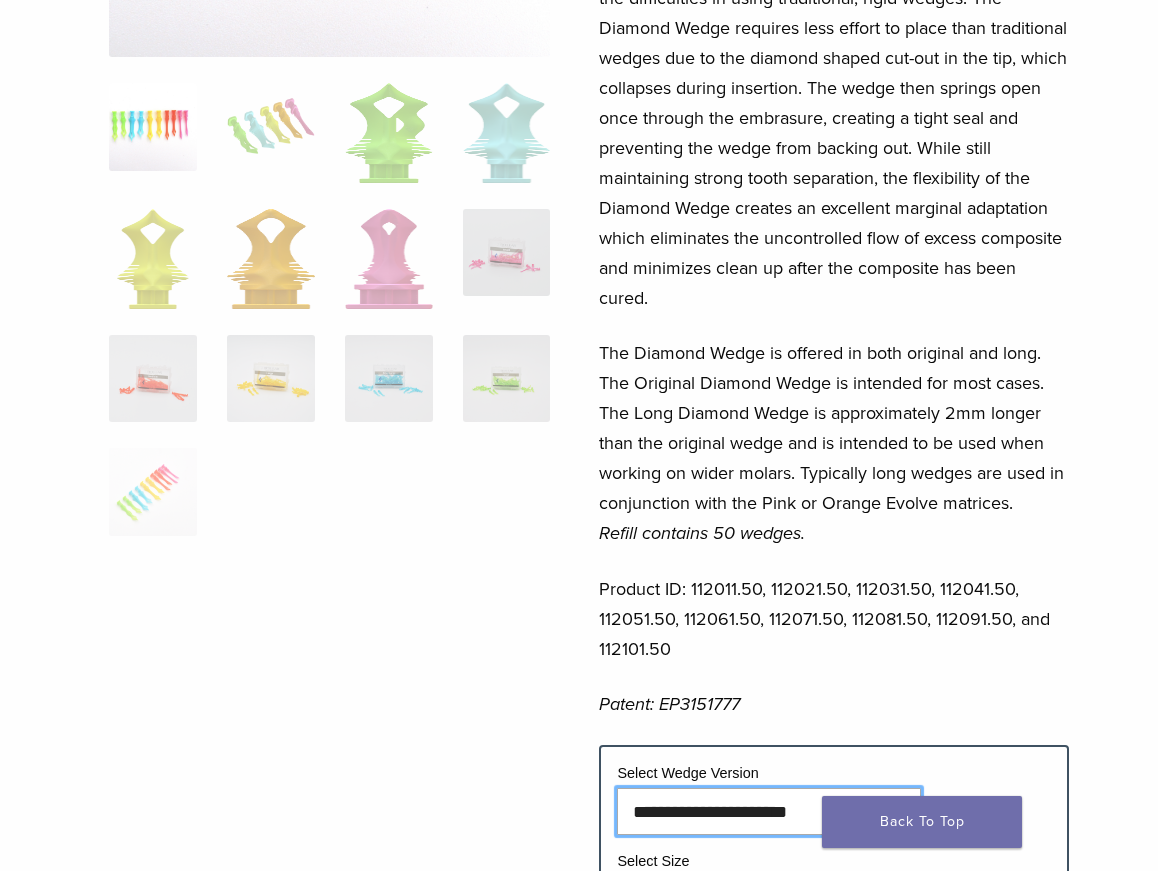 scroll, scrollTop: 205, scrollLeft: 0, axis: vertical 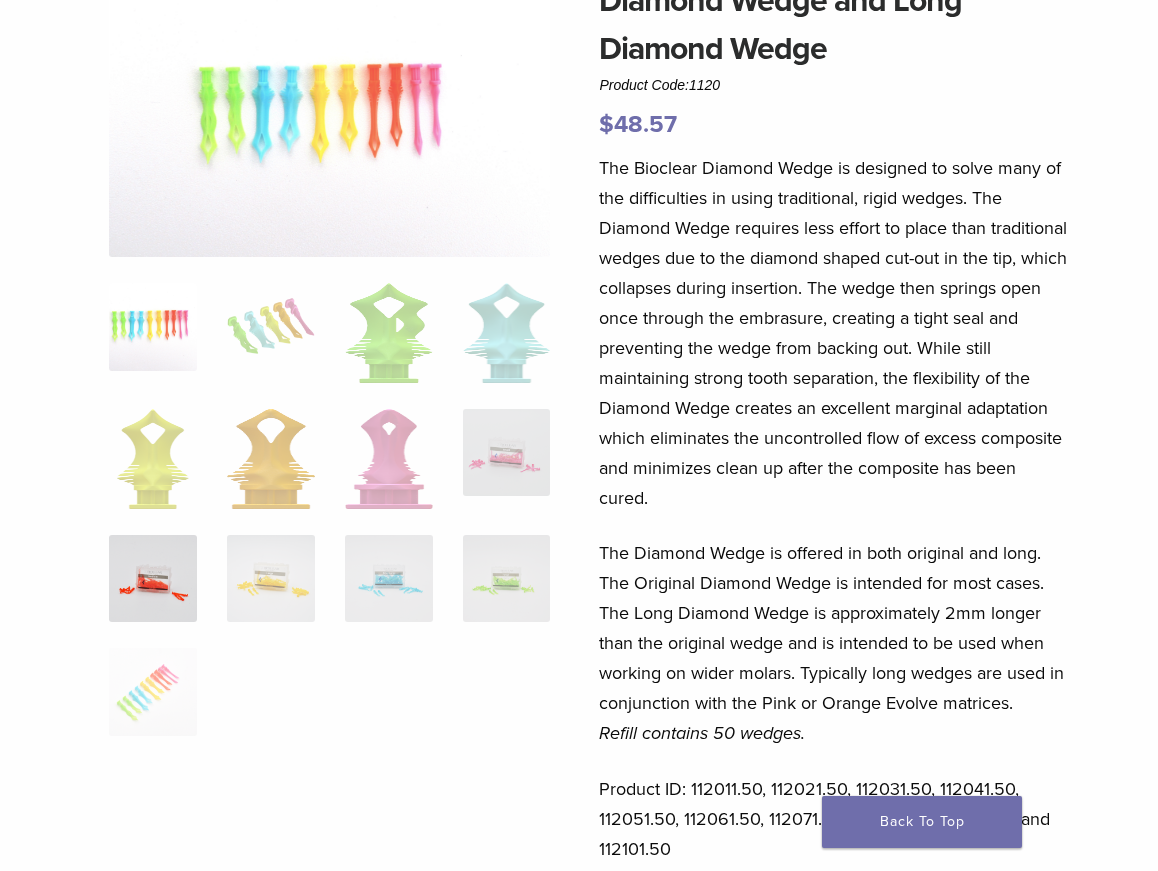click at bounding box center [153, 579] 